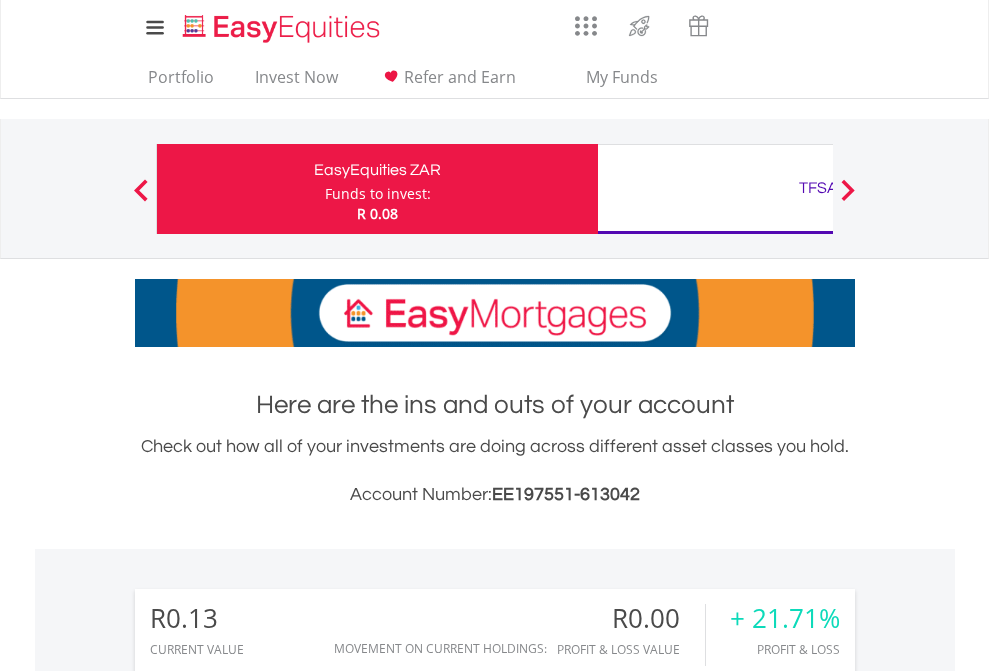 scroll, scrollTop: 0, scrollLeft: 0, axis: both 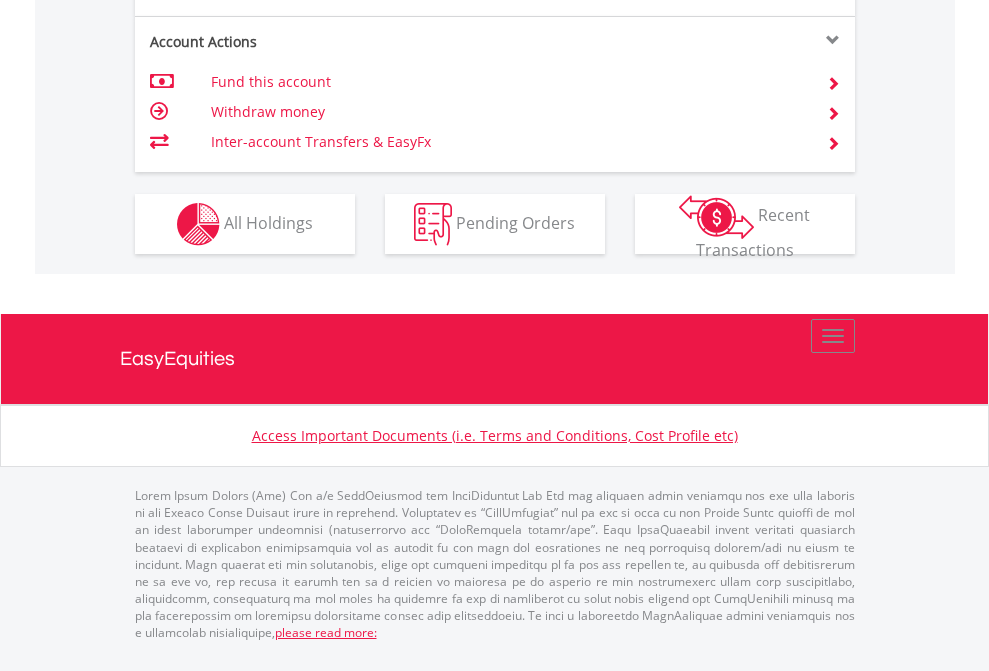 click on "Investment types" at bounding box center (706, -337) 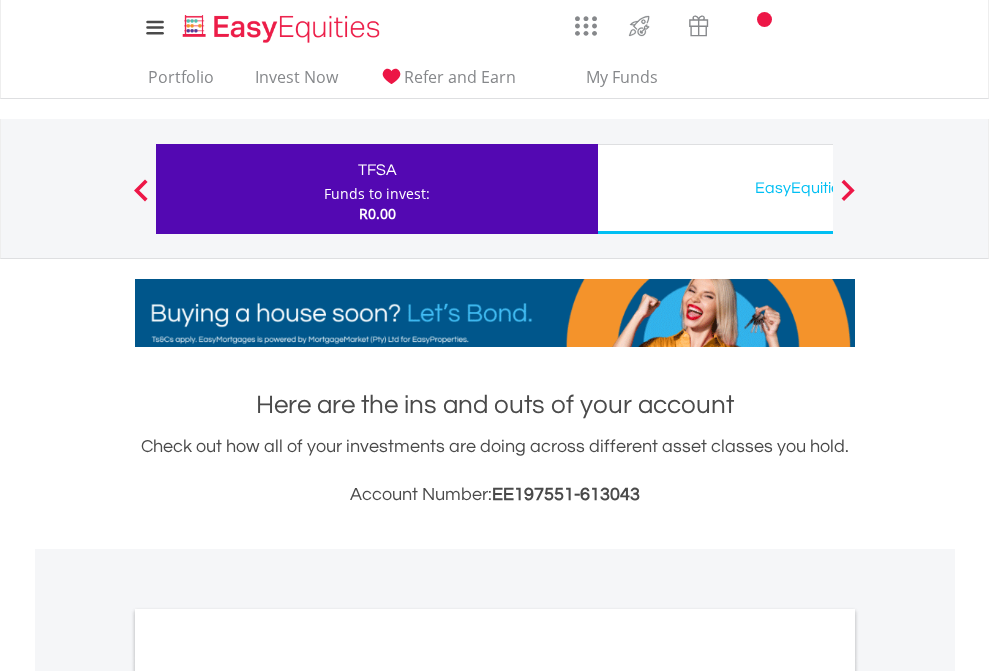 scroll, scrollTop: 0, scrollLeft: 0, axis: both 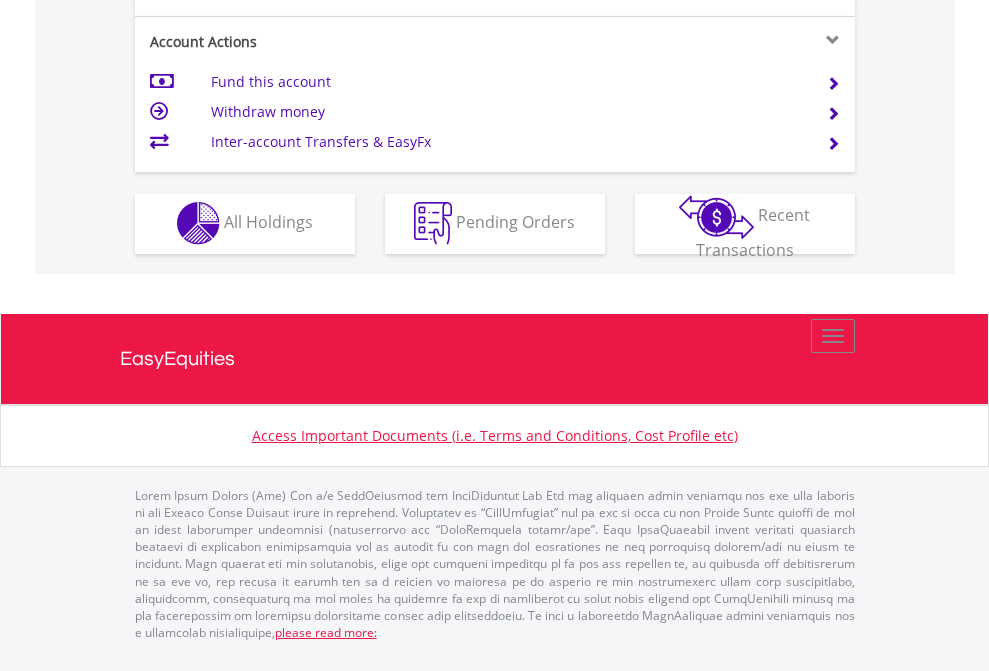 click on "Investment types" at bounding box center [706, -353] 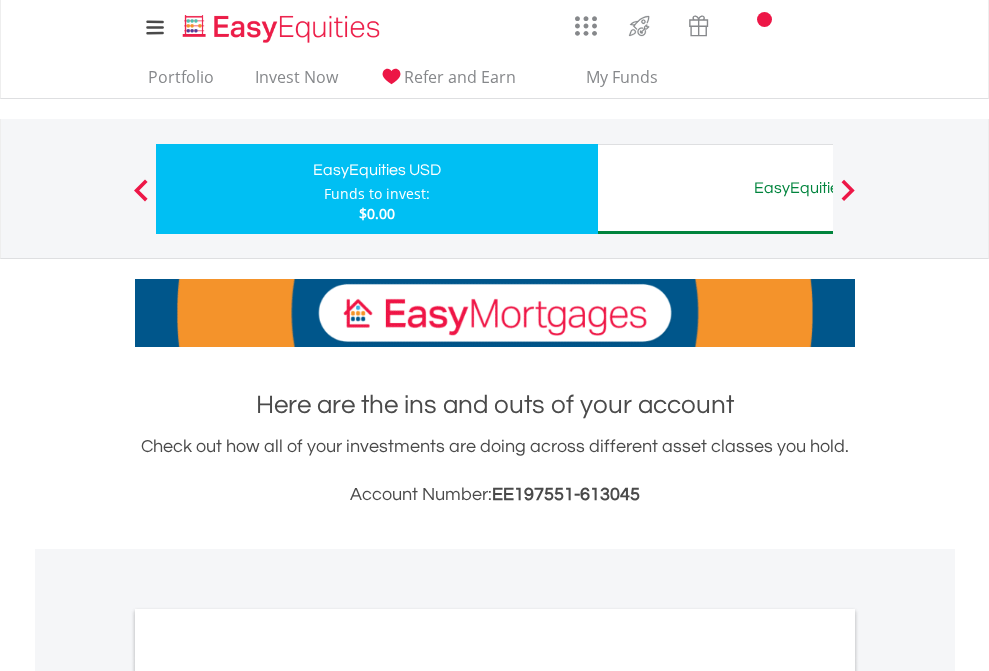 scroll, scrollTop: 0, scrollLeft: 0, axis: both 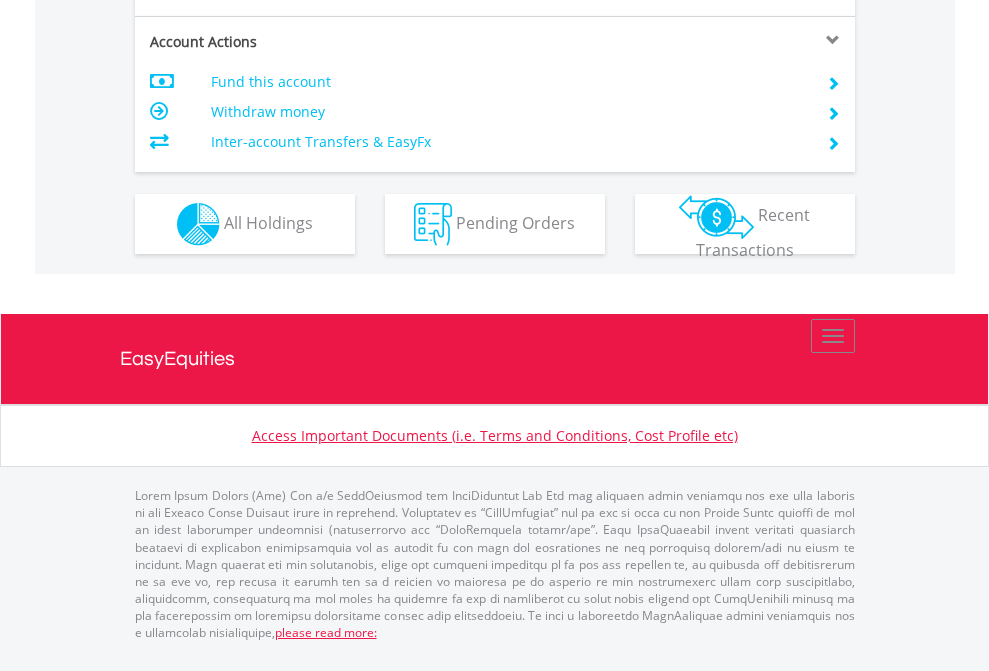 click on "Investment types" at bounding box center [706, -337] 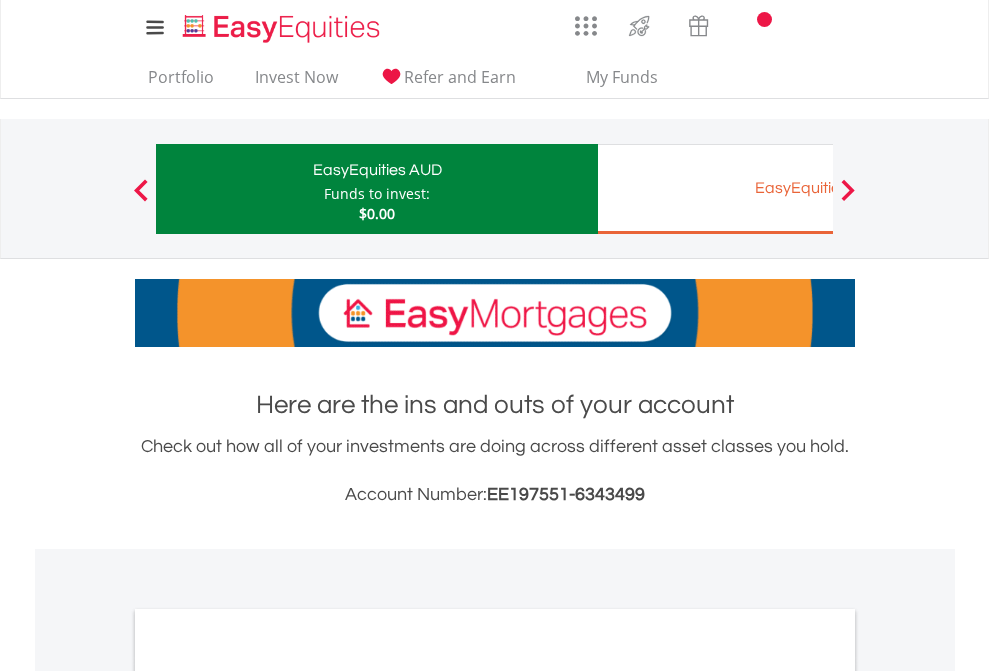 scroll, scrollTop: 0, scrollLeft: 0, axis: both 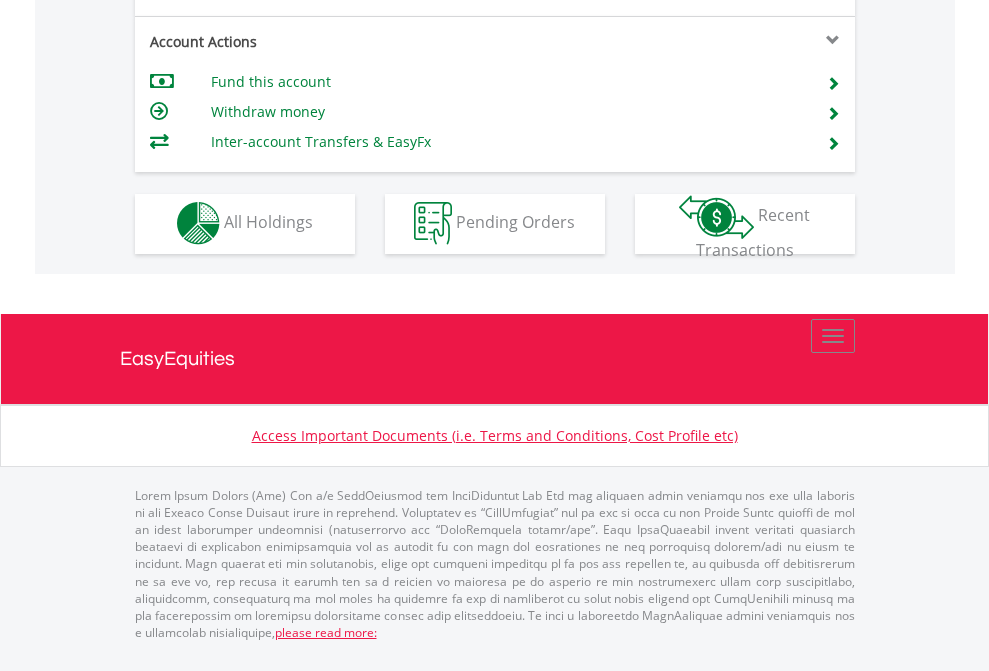 click on "Investment types" at bounding box center [706, -353] 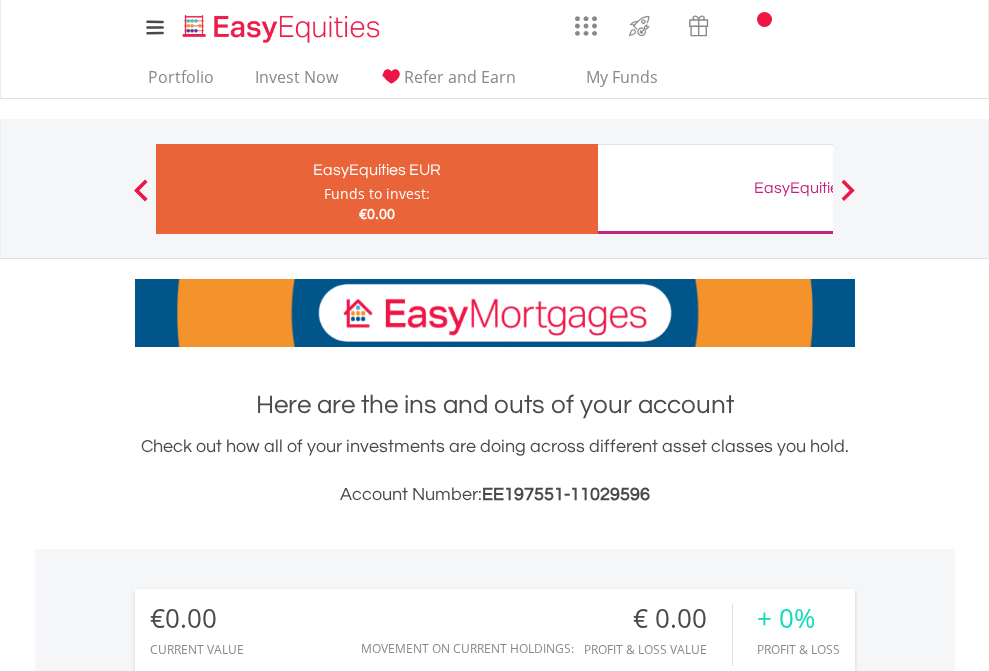 scroll, scrollTop: 0, scrollLeft: 0, axis: both 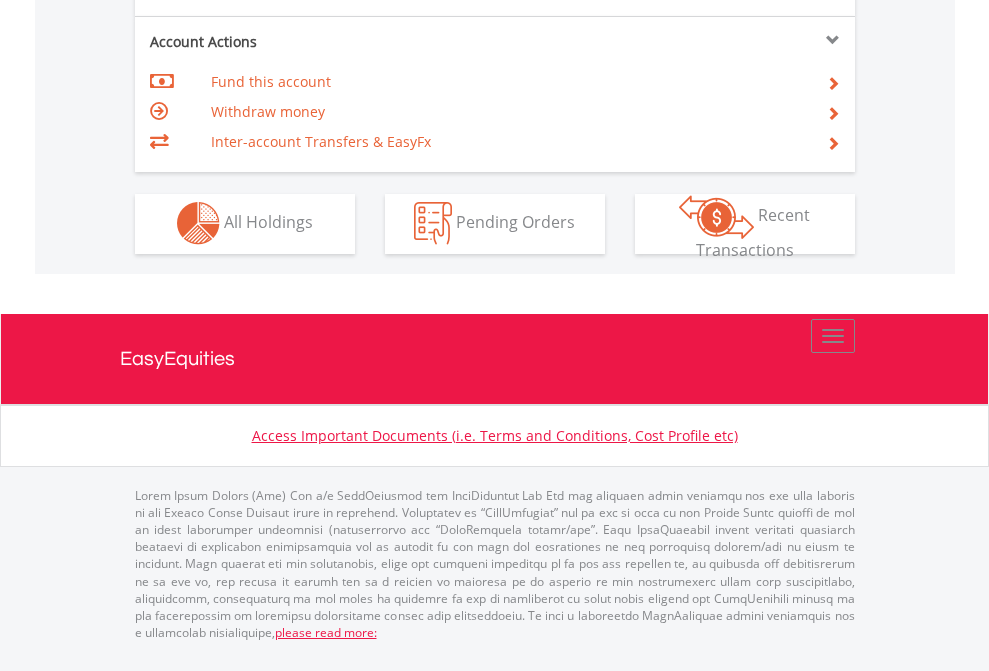 click on "Investment types" at bounding box center (706, -353) 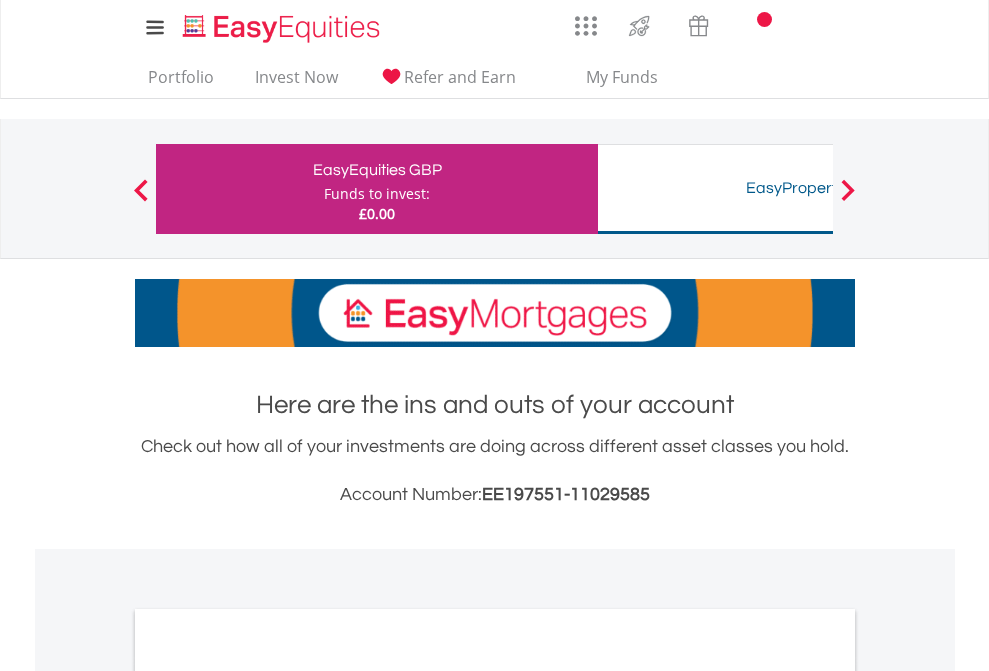 scroll, scrollTop: 0, scrollLeft: 0, axis: both 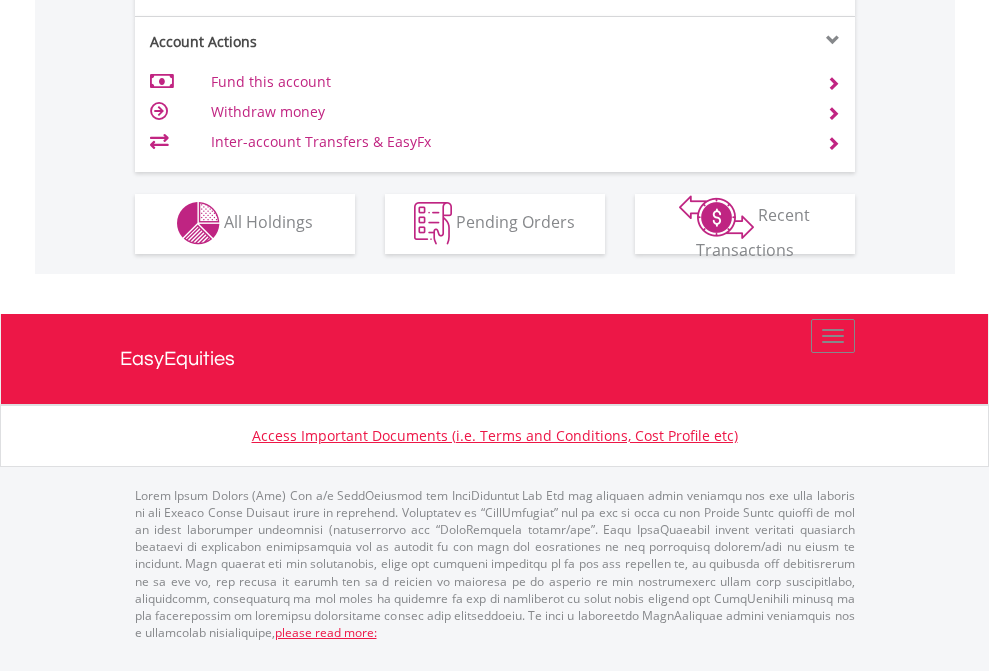 click on "Investment types" at bounding box center [706, -353] 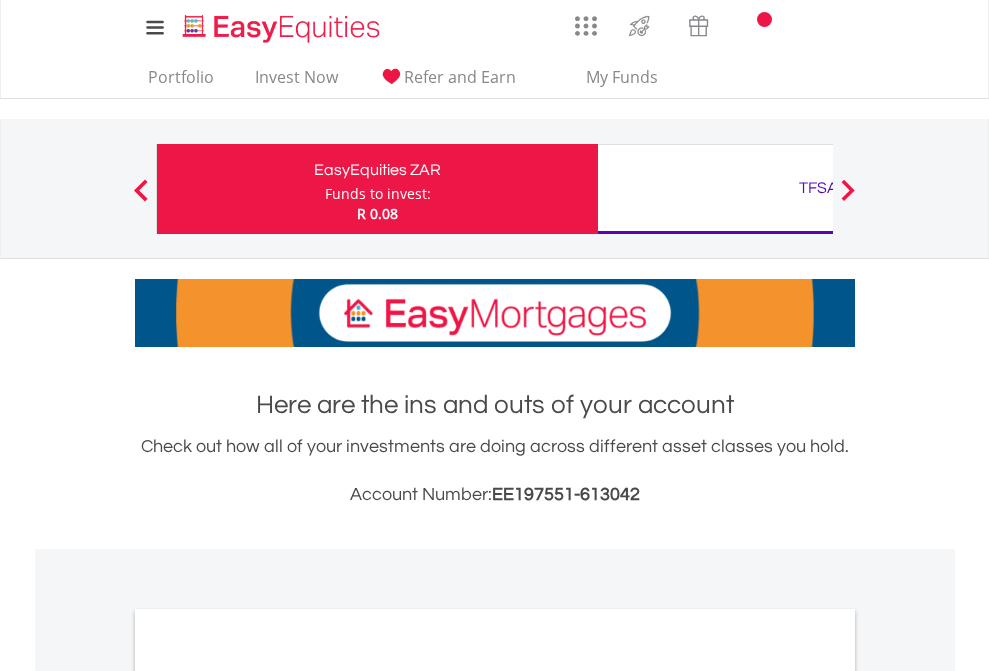 scroll, scrollTop: 1202, scrollLeft: 0, axis: vertical 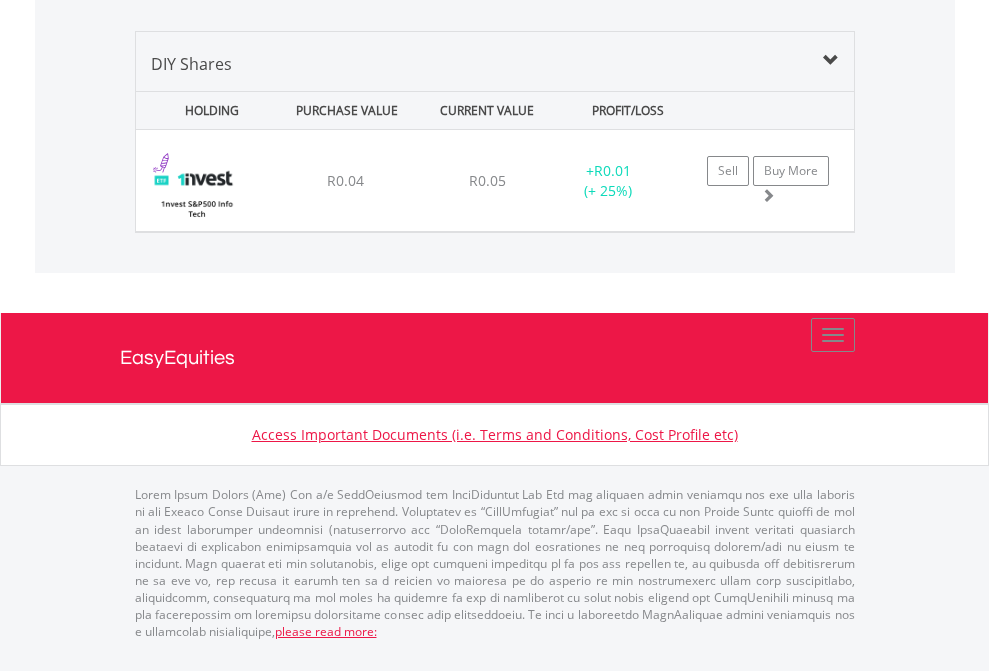 click on "TFSA" at bounding box center (818, -1419) 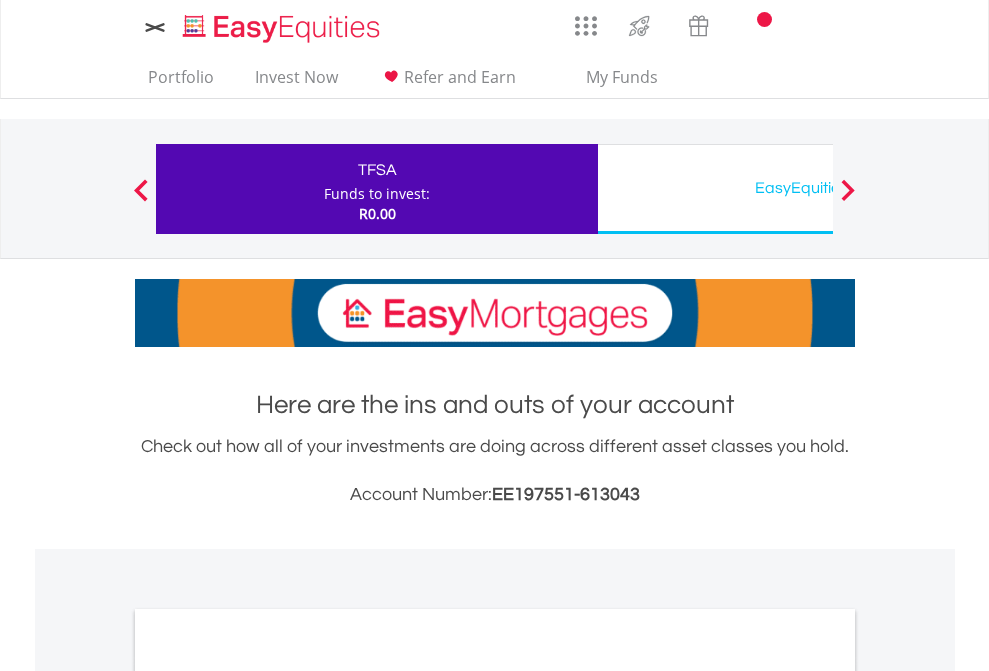 scroll, scrollTop: 0, scrollLeft: 0, axis: both 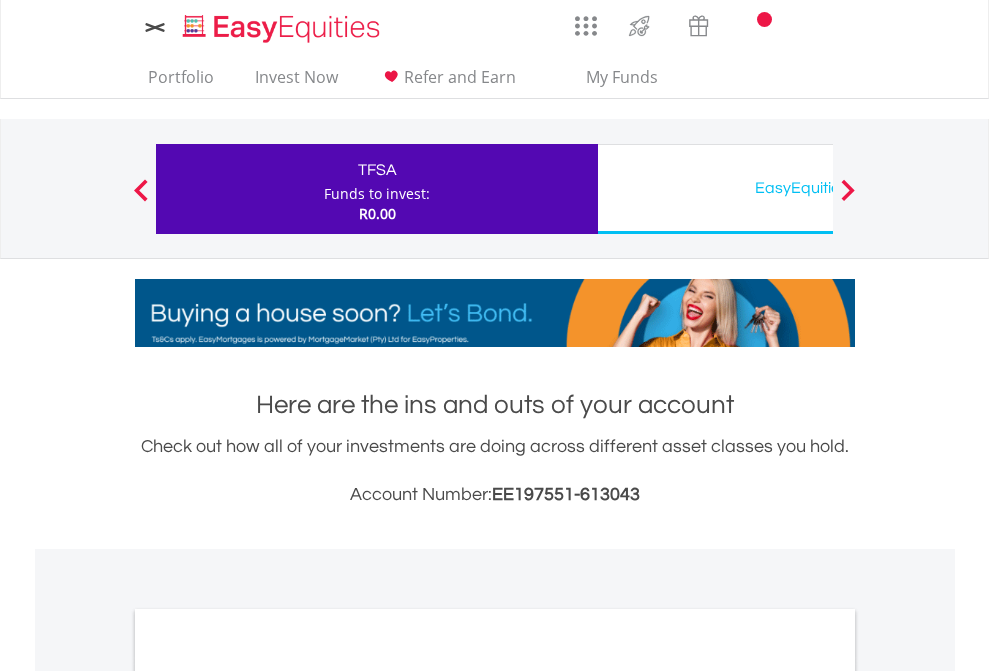 click on "All Holdings" at bounding box center (268, 1096) 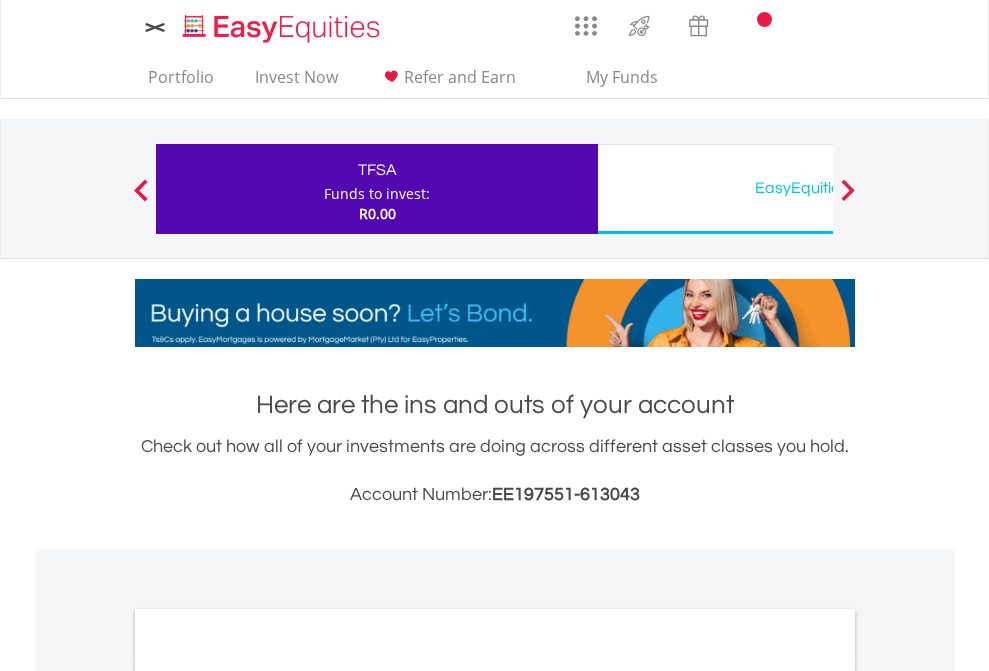 scroll, scrollTop: 1202, scrollLeft: 0, axis: vertical 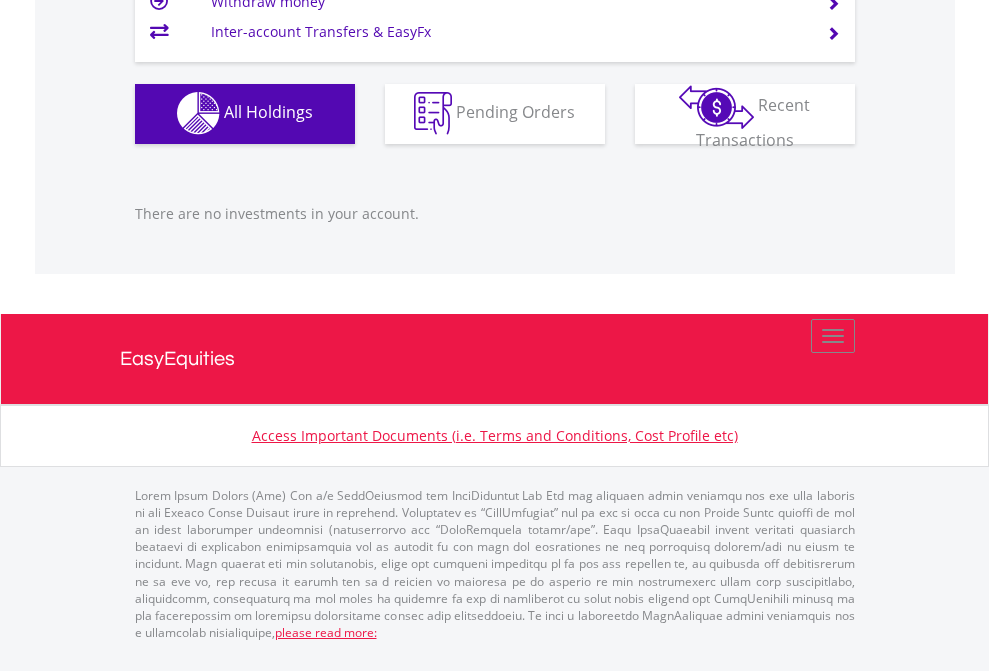 click on "EasyEquities USD" at bounding box center (818, -1142) 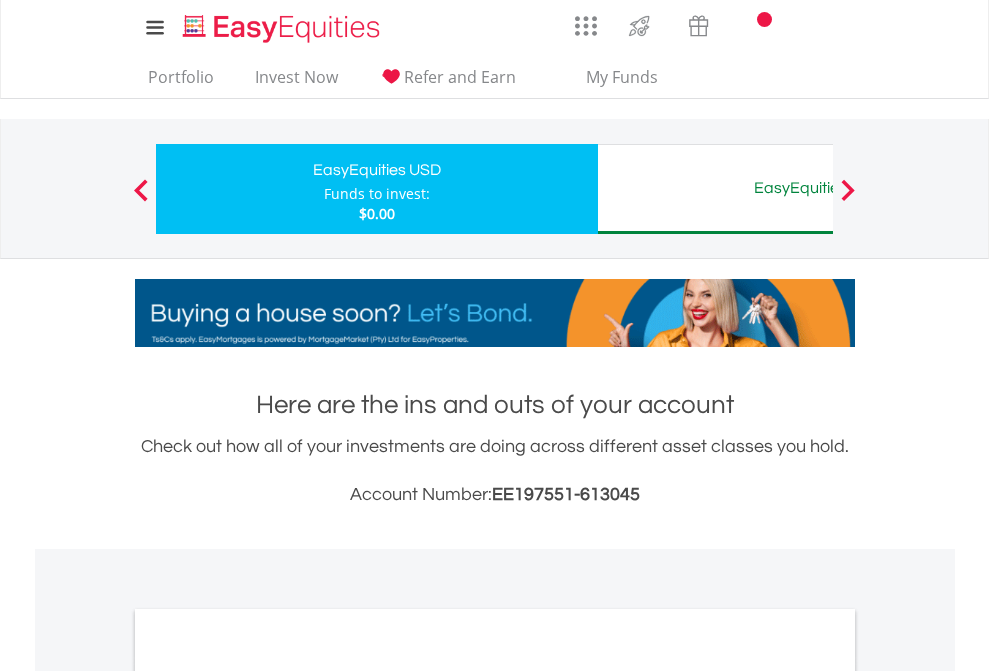 scroll, scrollTop: 1202, scrollLeft: 0, axis: vertical 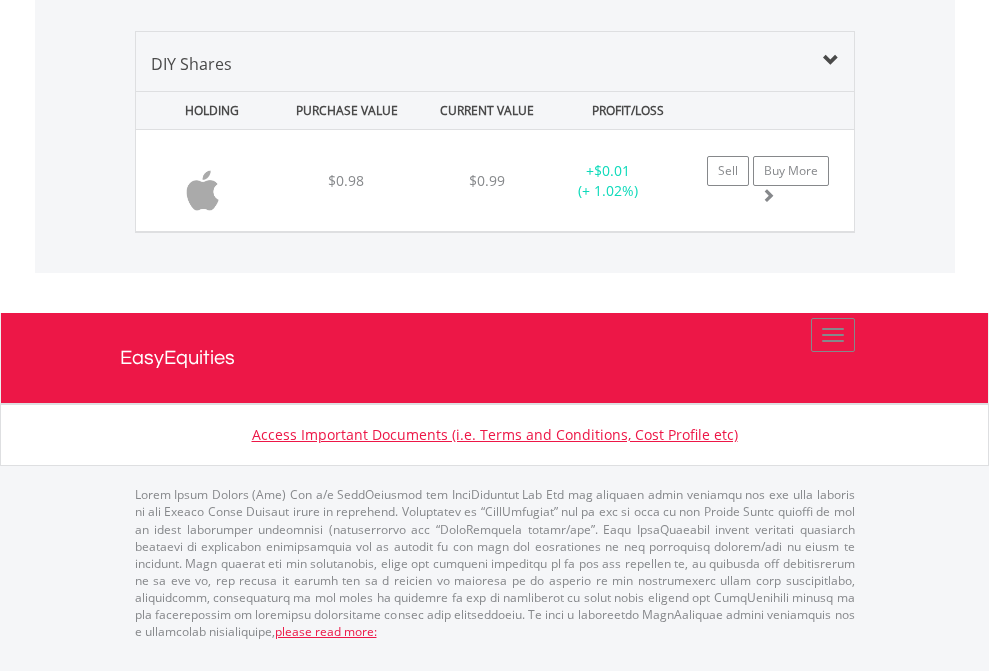 click on "EasyEquities AUD" at bounding box center [818, -1339] 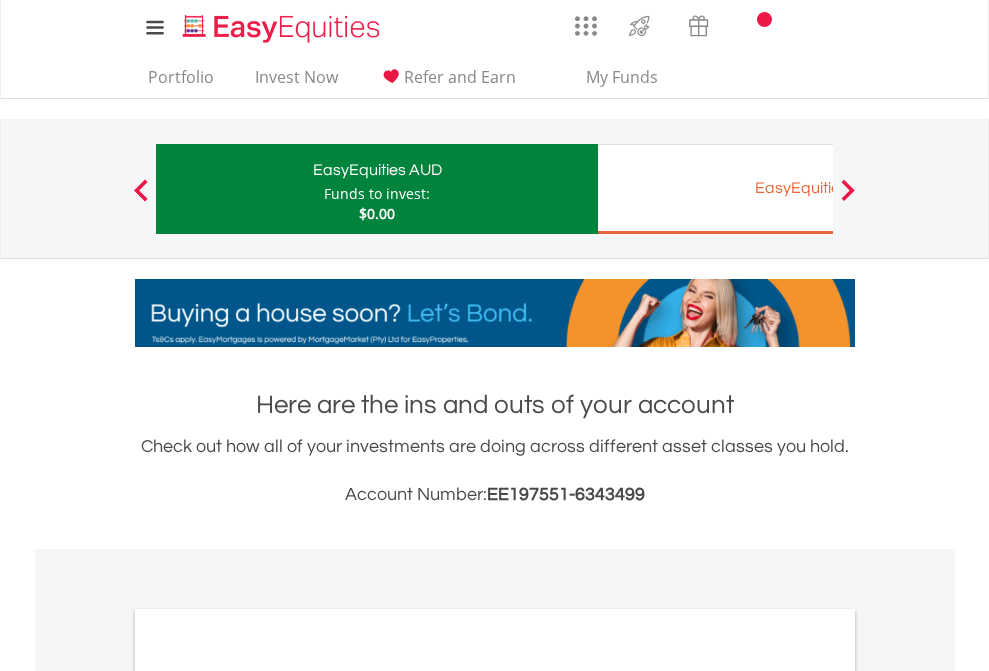 scroll, scrollTop: 1202, scrollLeft: 0, axis: vertical 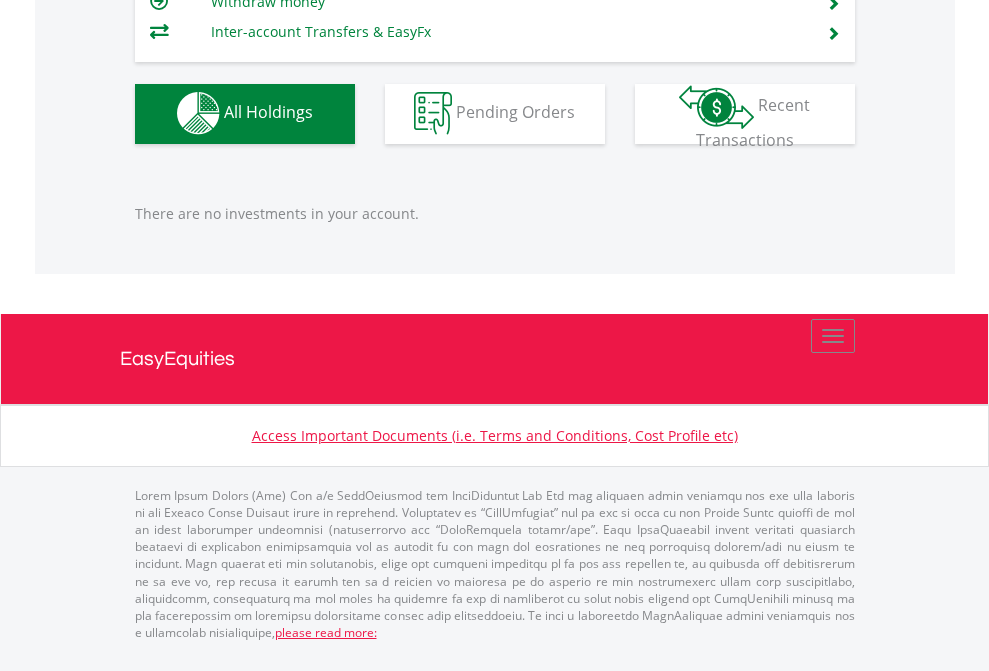 click on "EasyEquities EUR" at bounding box center [818, -1142] 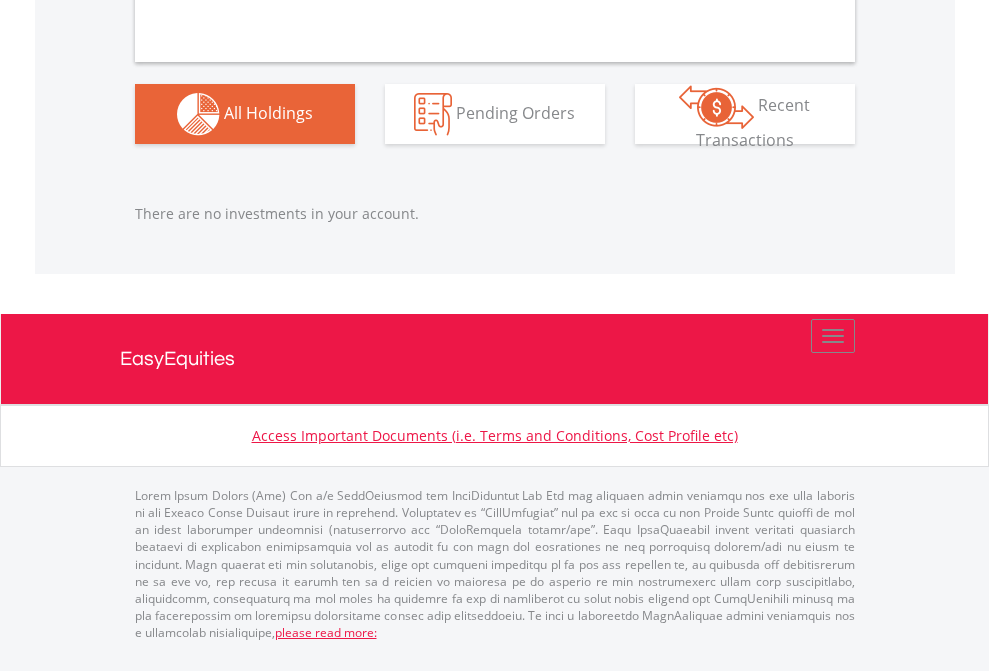 scroll, scrollTop: 1980, scrollLeft: 0, axis: vertical 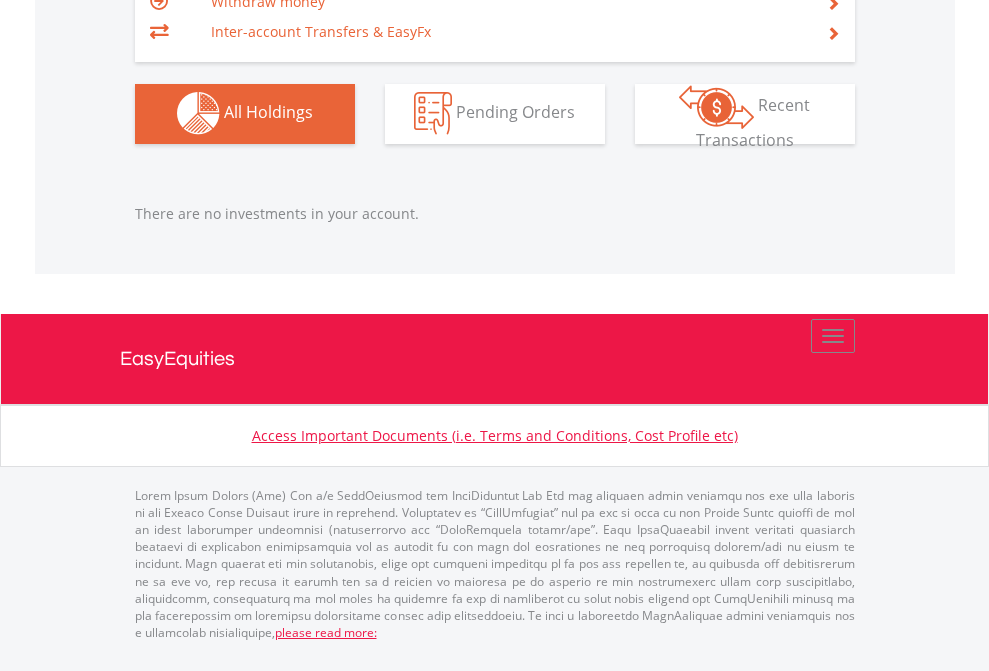 click on "EasyEquities GBP" at bounding box center (818, -1142) 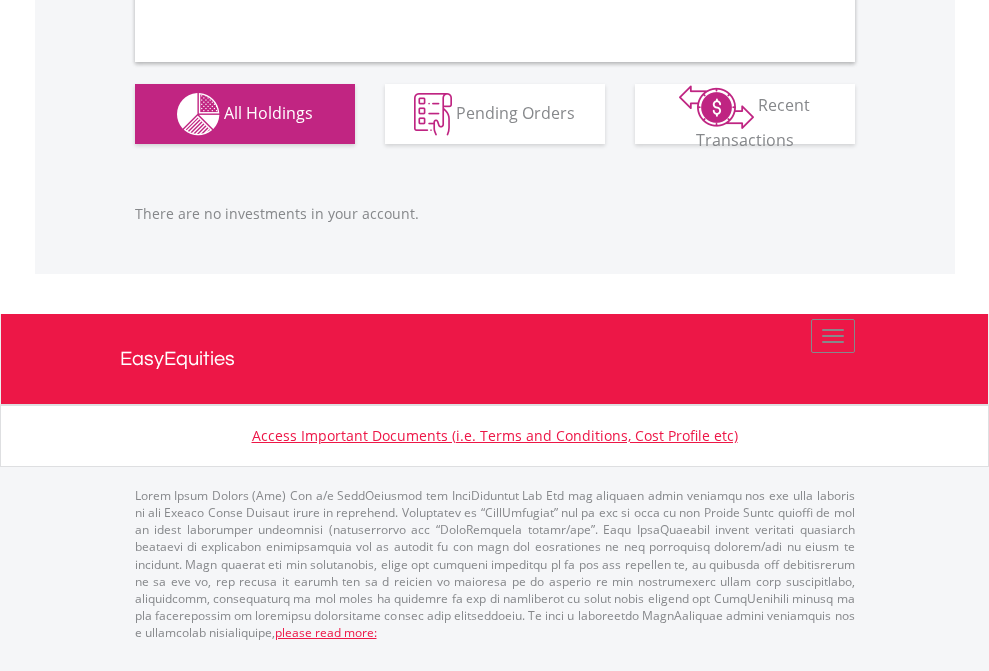scroll, scrollTop: 1980, scrollLeft: 0, axis: vertical 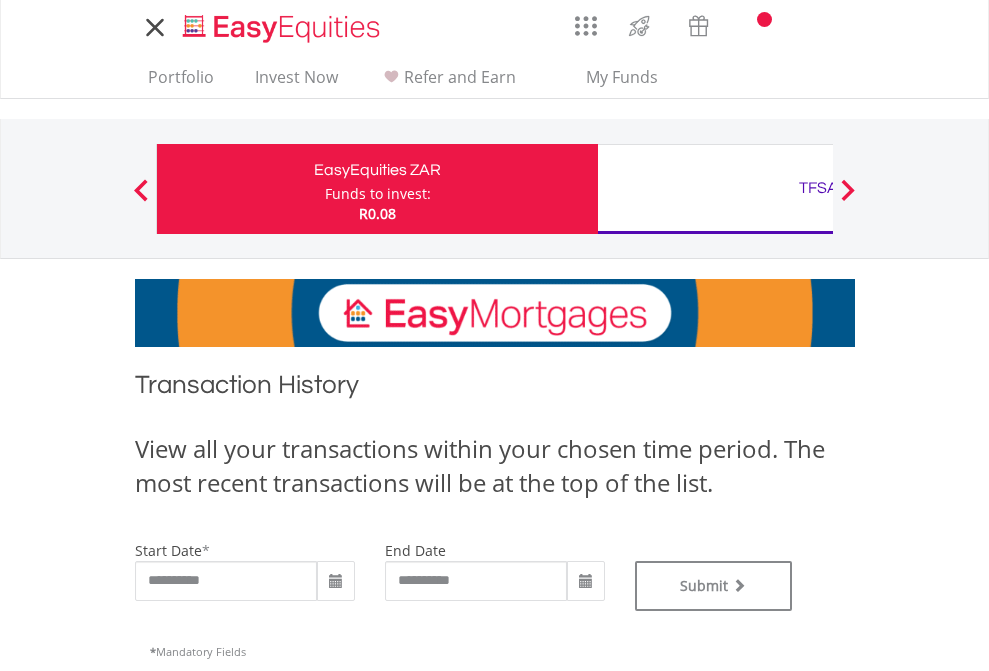 type on "**********" 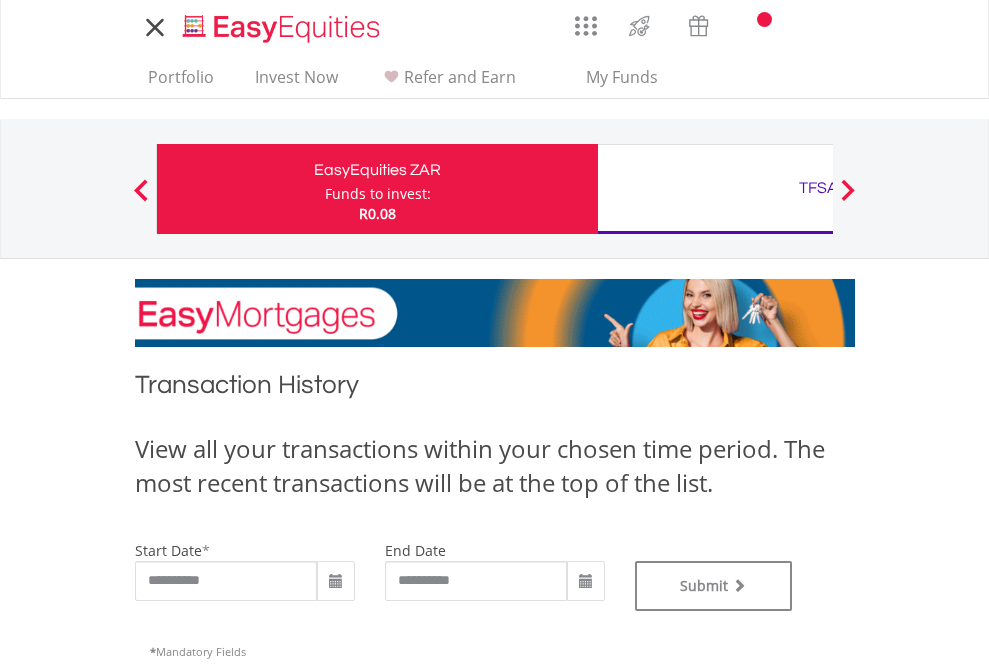 type on "**********" 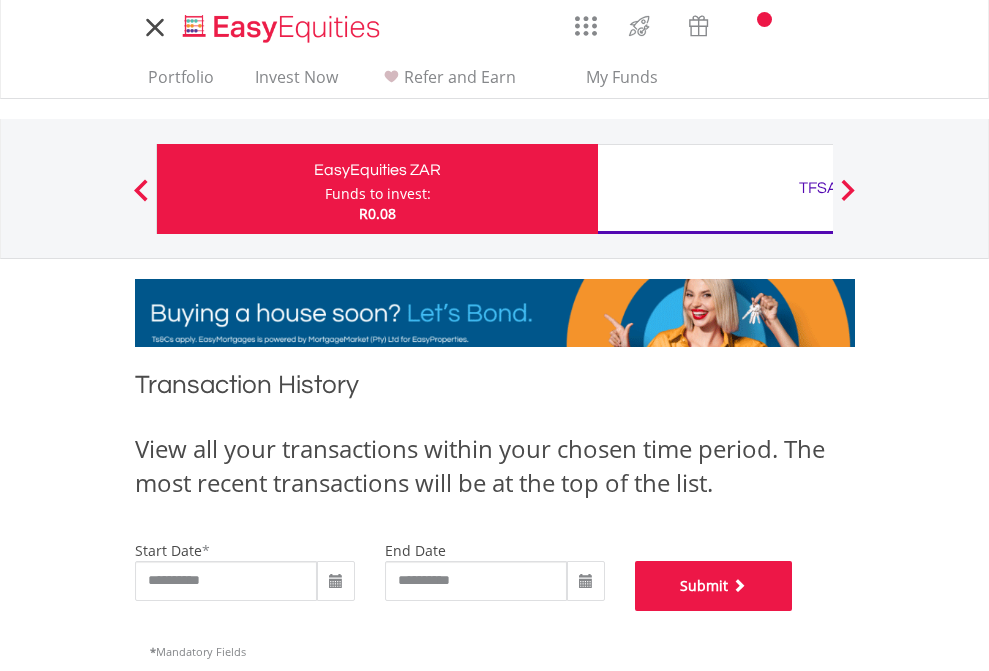 click on "Submit" at bounding box center [714, 586] 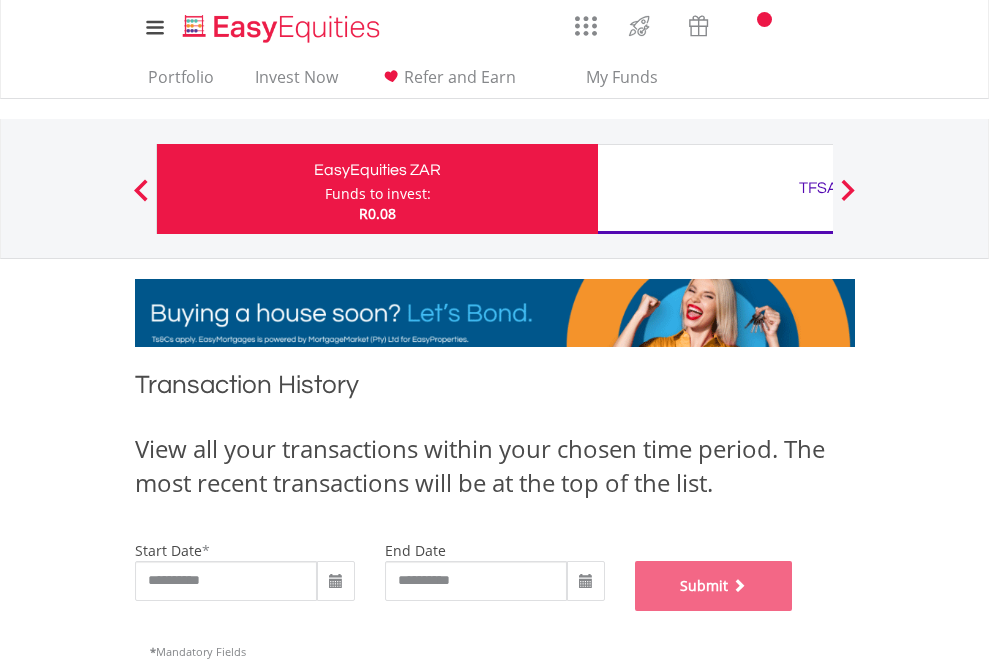 scroll, scrollTop: 811, scrollLeft: 0, axis: vertical 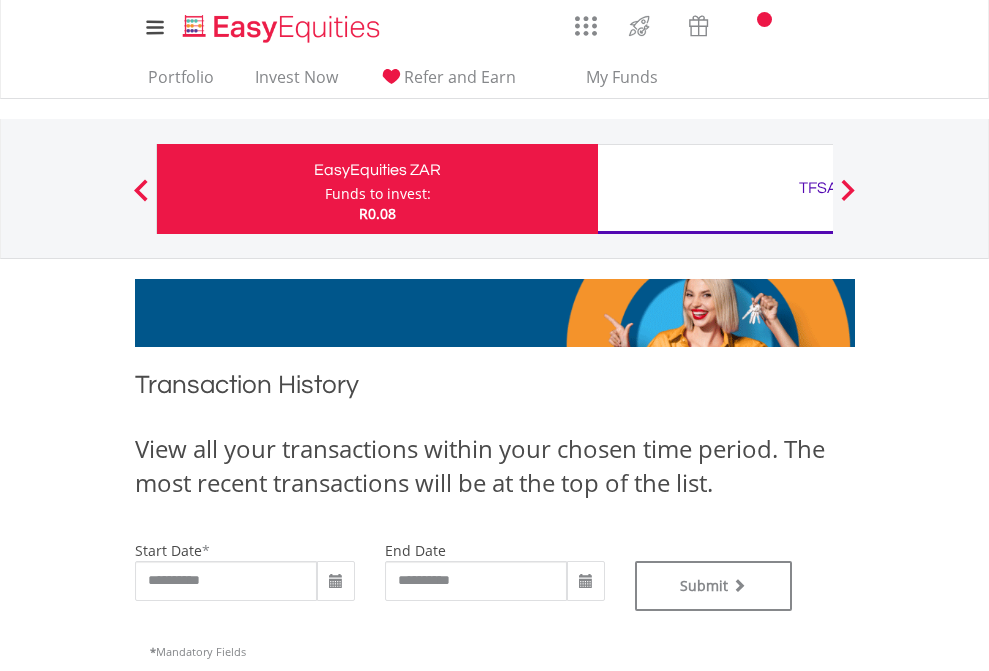 click on "TFSA" at bounding box center [818, 188] 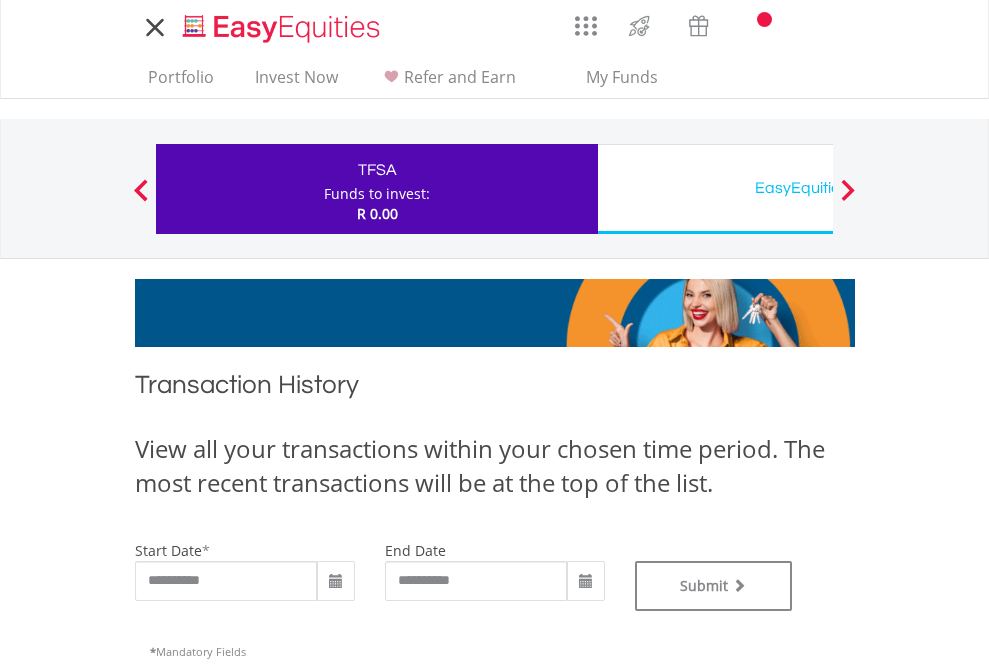 scroll, scrollTop: 0, scrollLeft: 0, axis: both 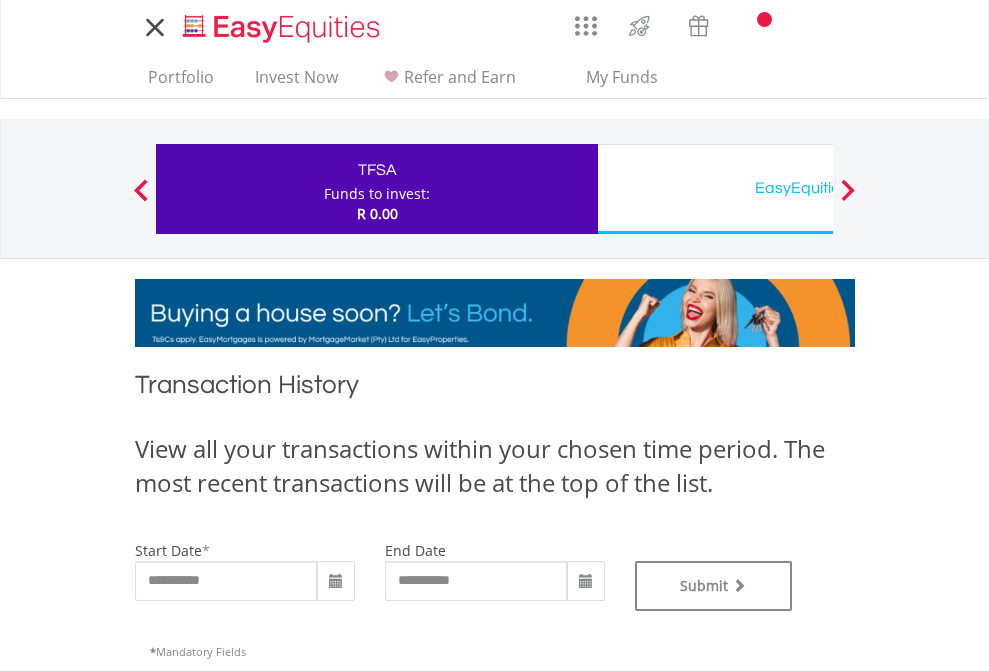 type on "**********" 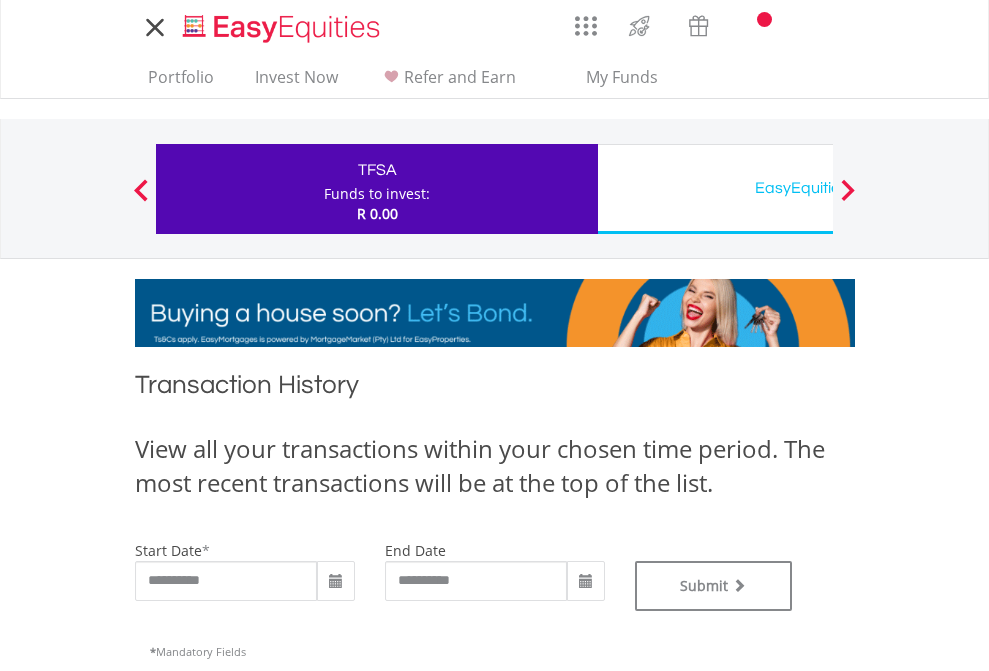 type on "**********" 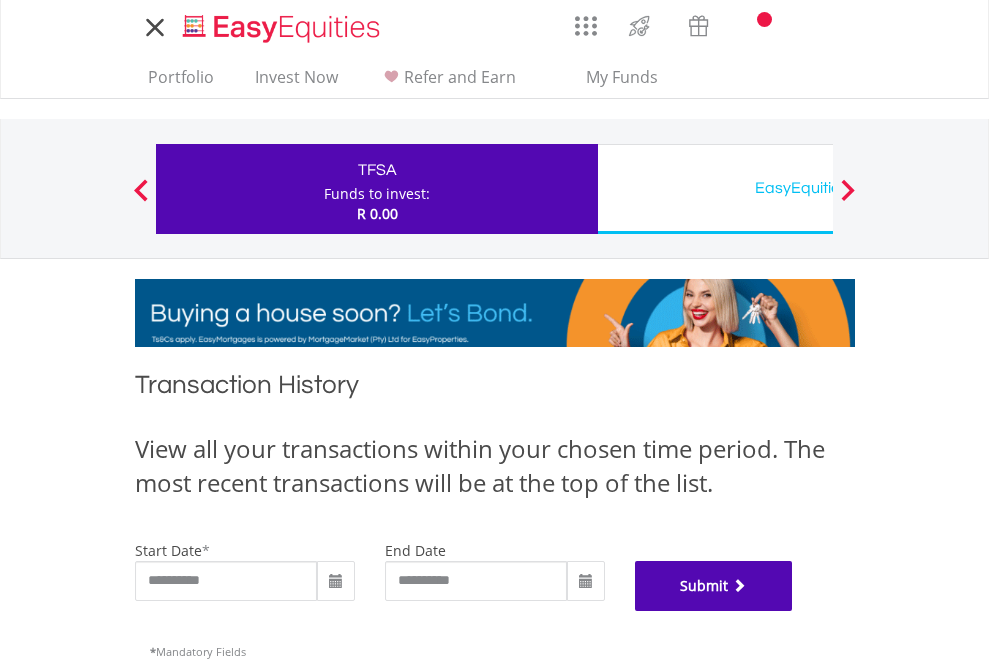 click on "Submit" at bounding box center (714, 586) 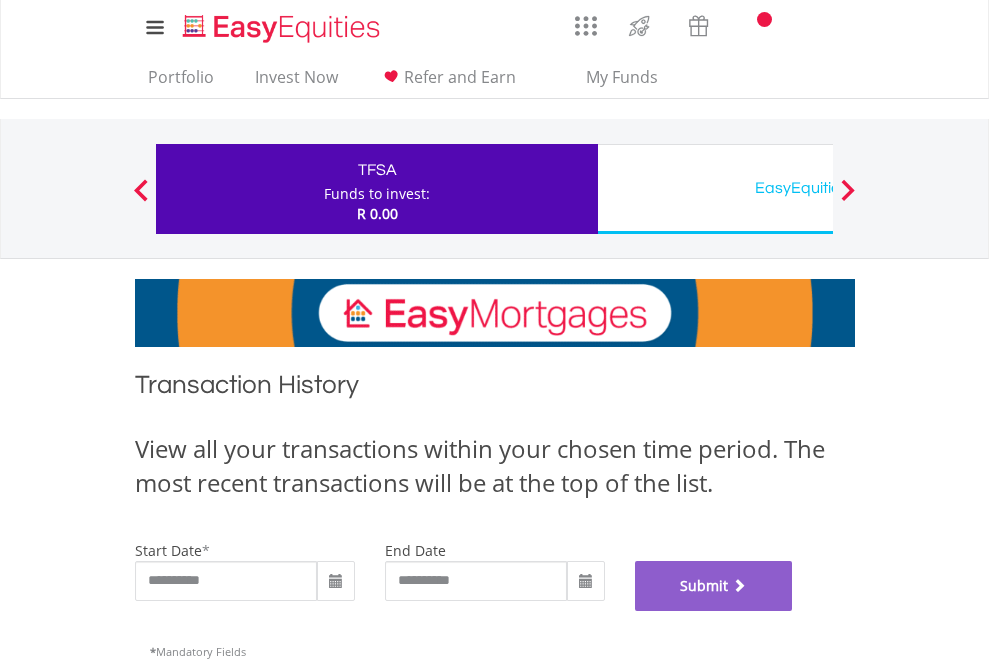 scroll, scrollTop: 811, scrollLeft: 0, axis: vertical 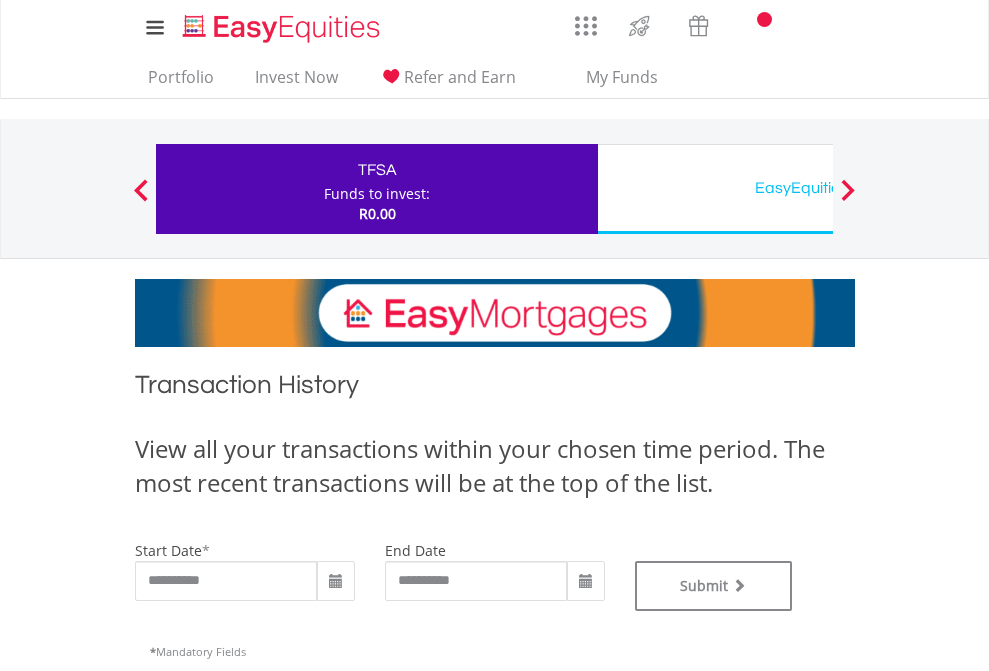 click on "EasyEquities USD" at bounding box center [818, 188] 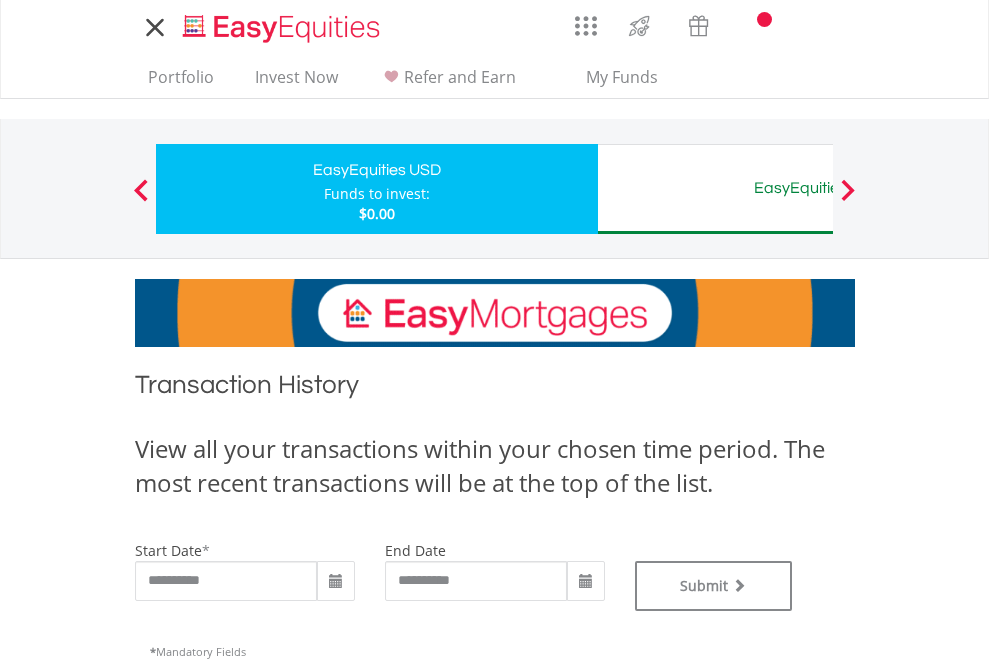 scroll, scrollTop: 0, scrollLeft: 0, axis: both 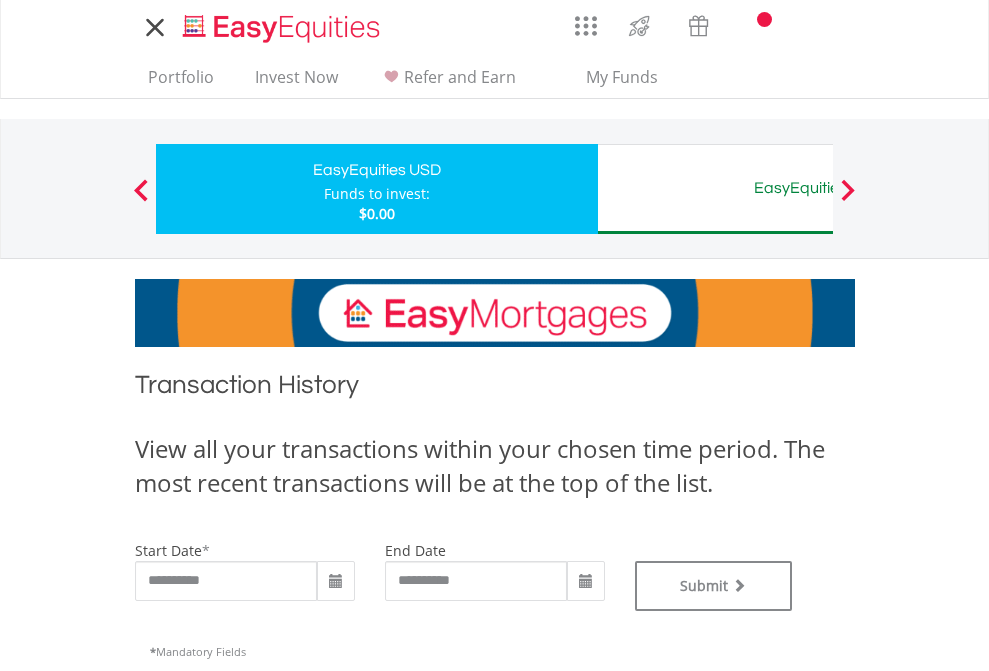 type on "**********" 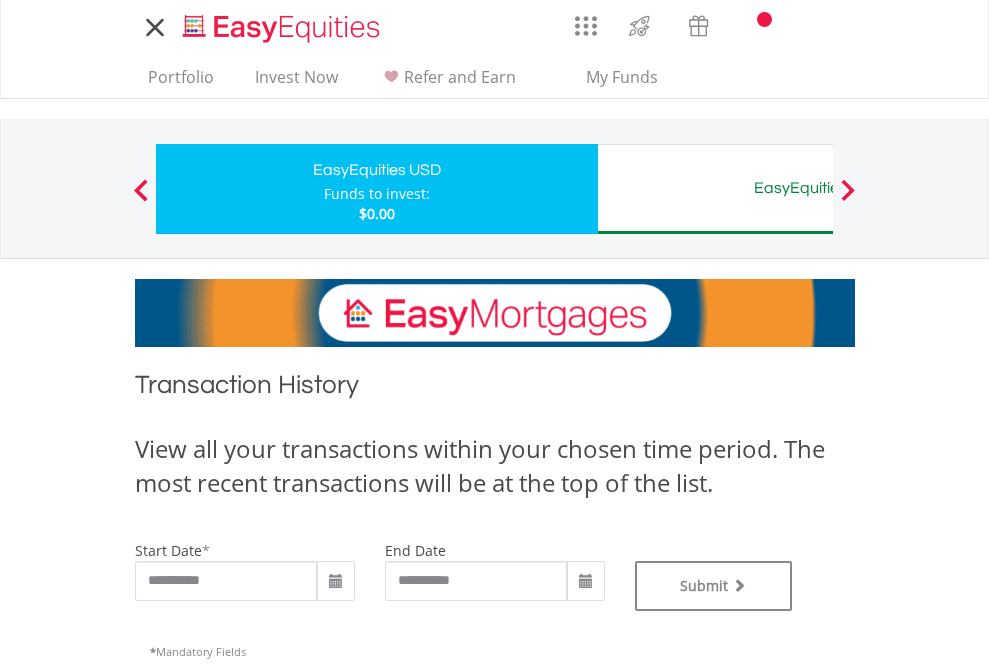type on "**********" 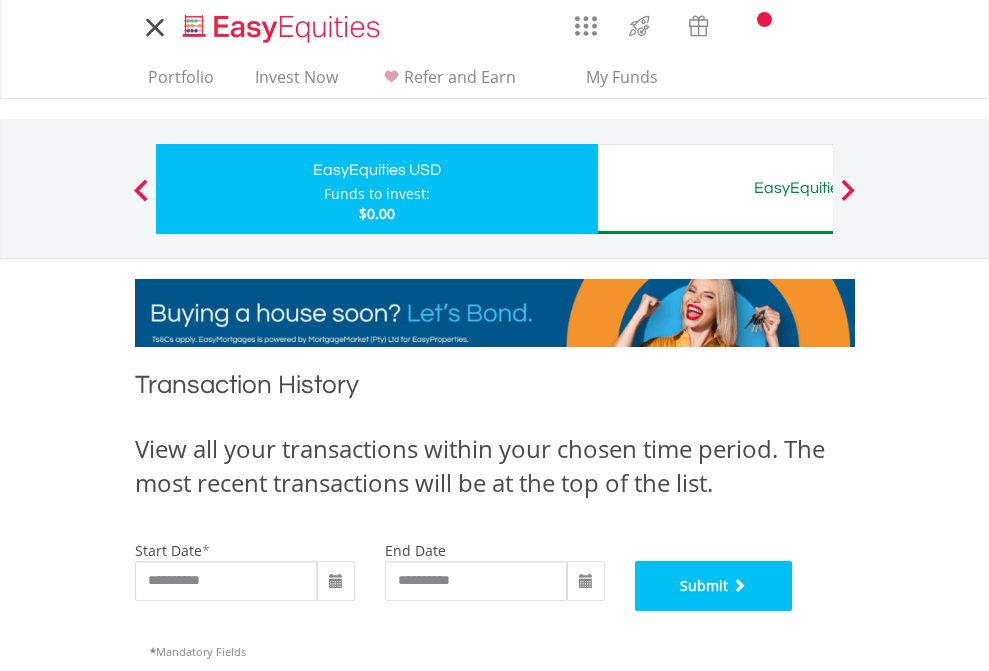 click on "Submit" at bounding box center (714, 586) 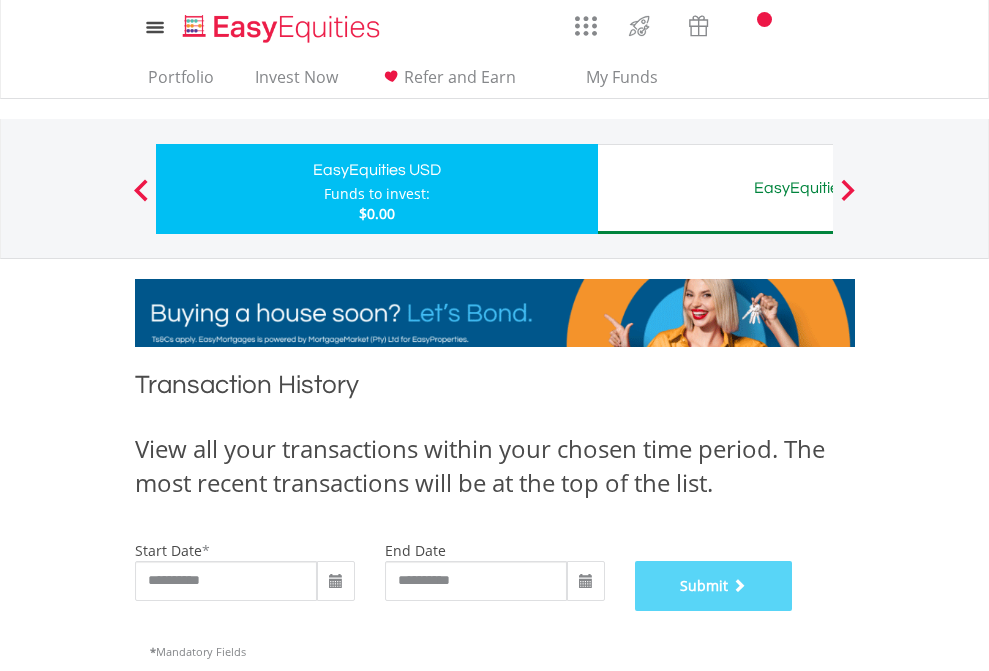 scroll, scrollTop: 811, scrollLeft: 0, axis: vertical 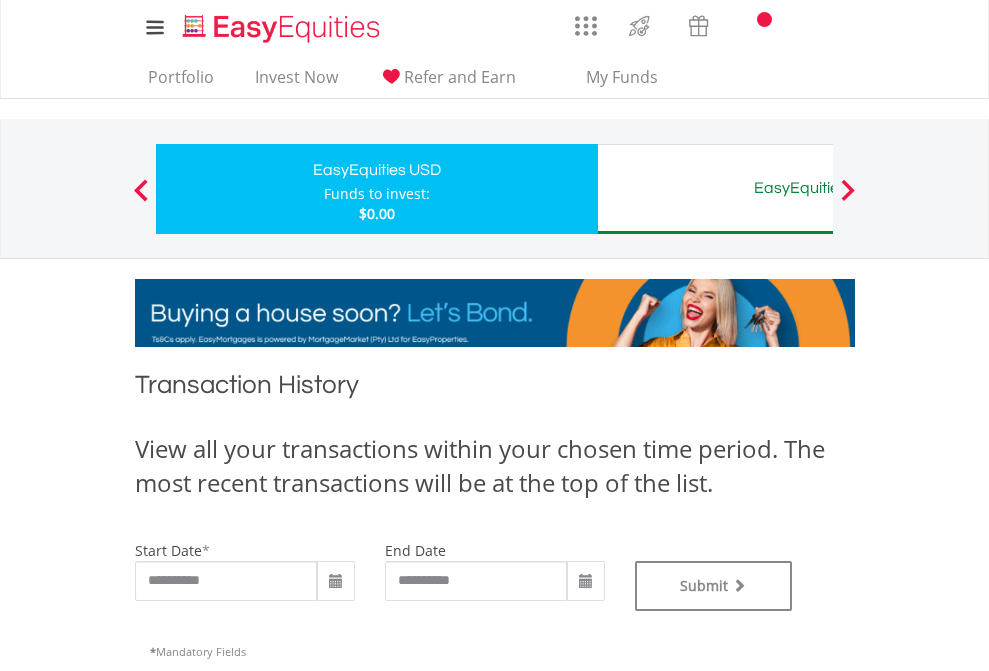 click on "EasyEquities AUD" at bounding box center (818, 188) 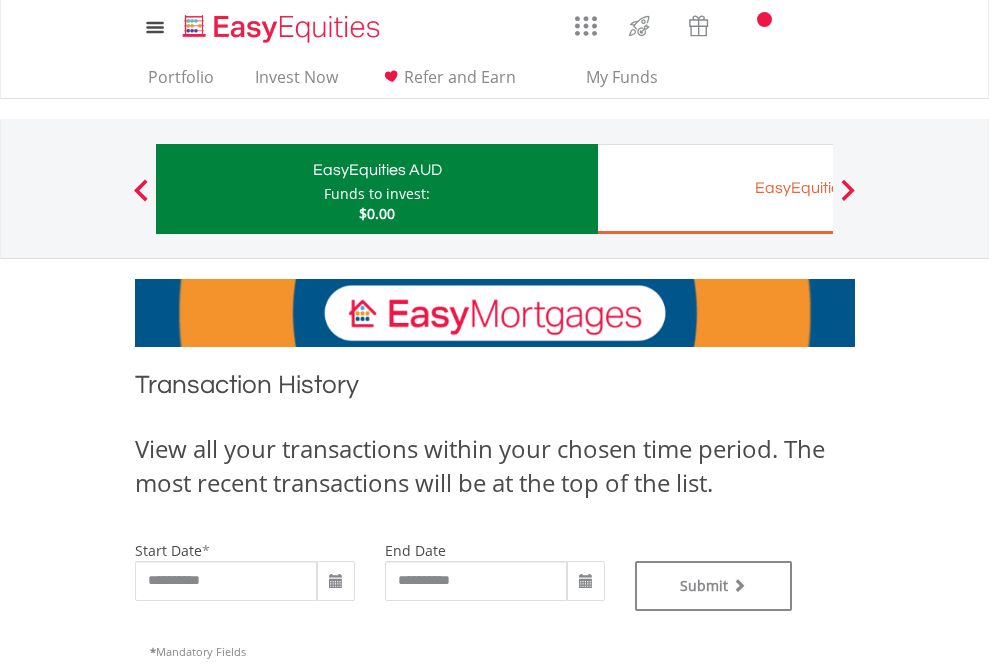 scroll, scrollTop: 0, scrollLeft: 0, axis: both 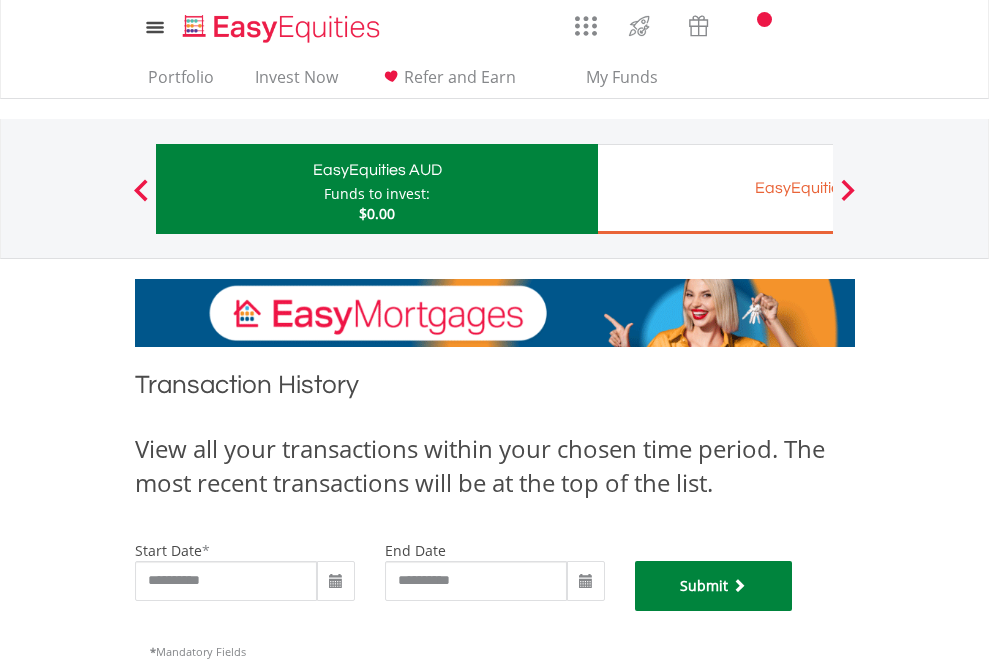 click on "Submit" at bounding box center (714, 586) 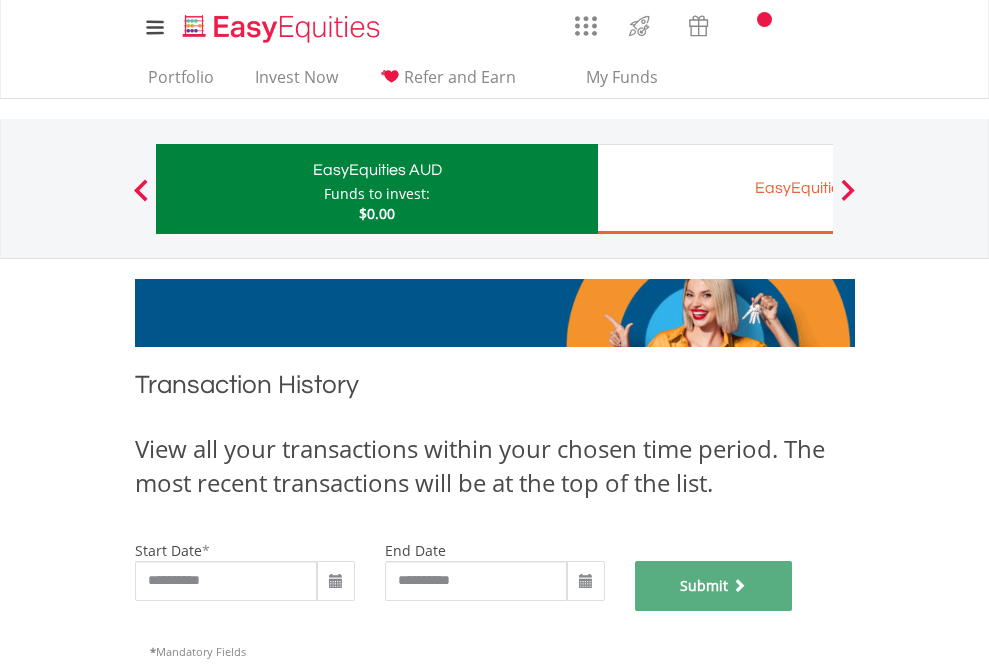 scroll, scrollTop: 811, scrollLeft: 0, axis: vertical 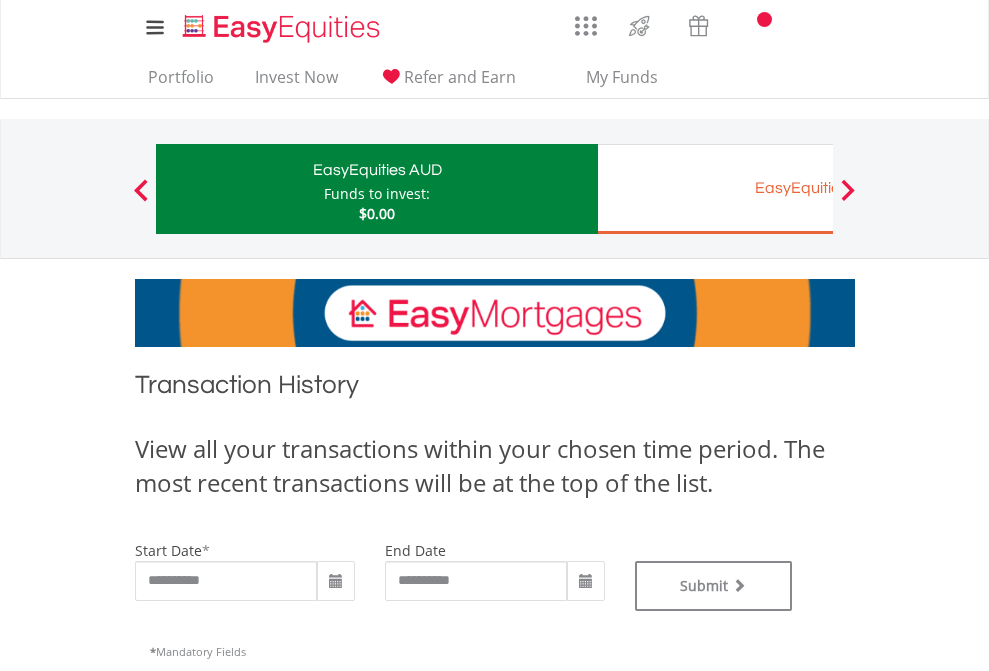 click on "EasyEquities EUR" at bounding box center (818, 188) 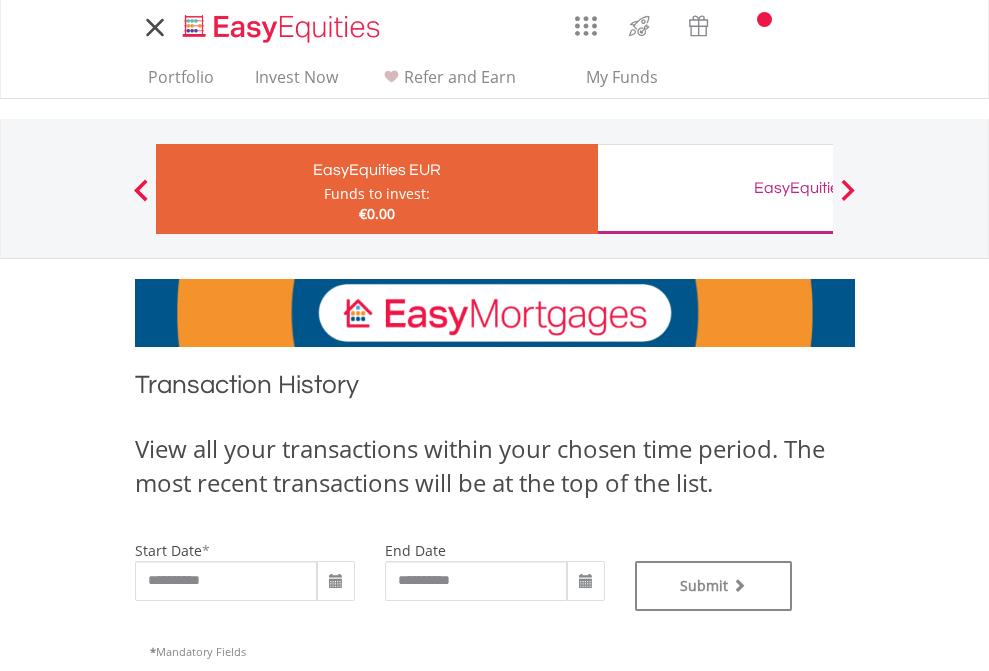 scroll, scrollTop: 0, scrollLeft: 0, axis: both 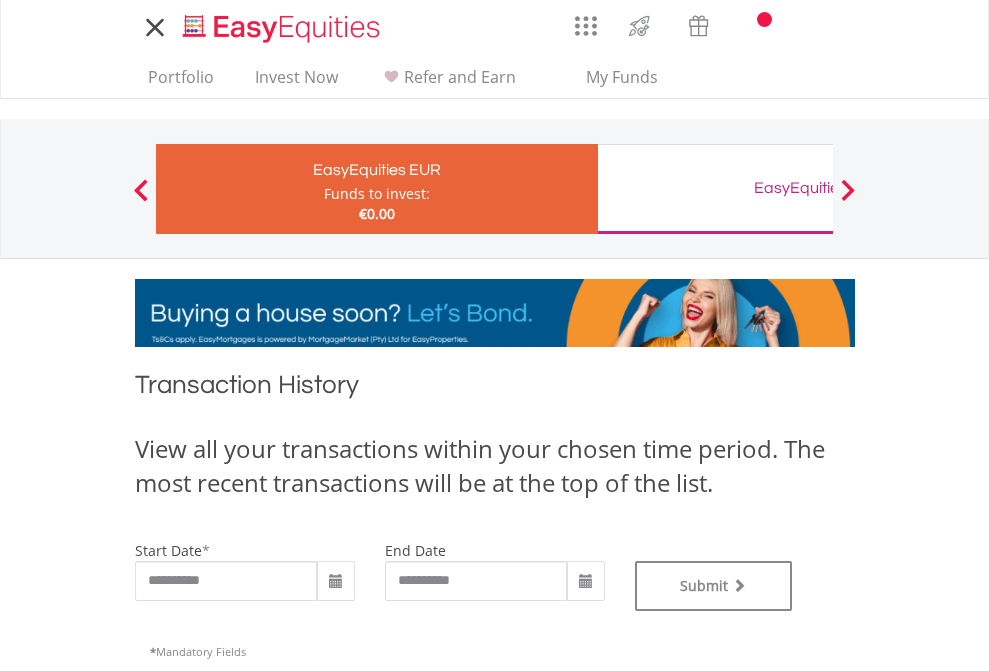 type on "**********" 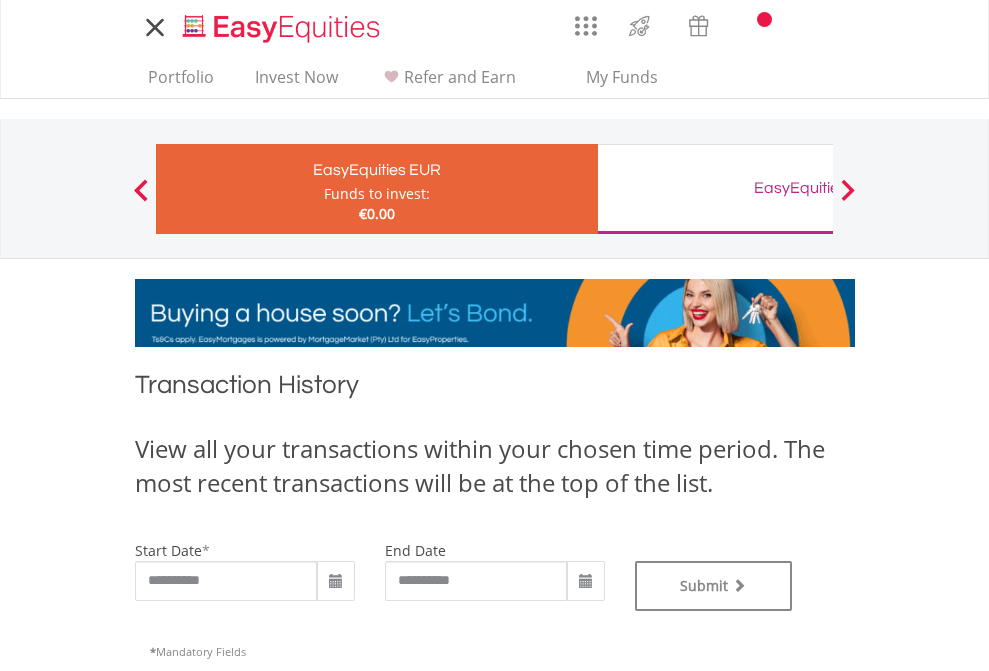 type on "**********" 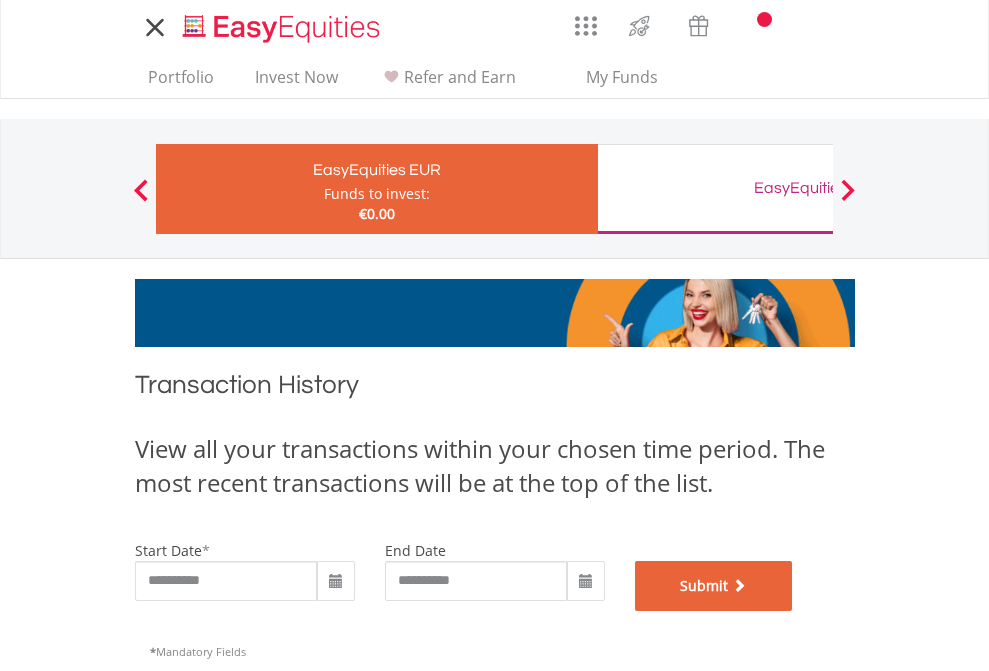 click on "Submit" at bounding box center [714, 586] 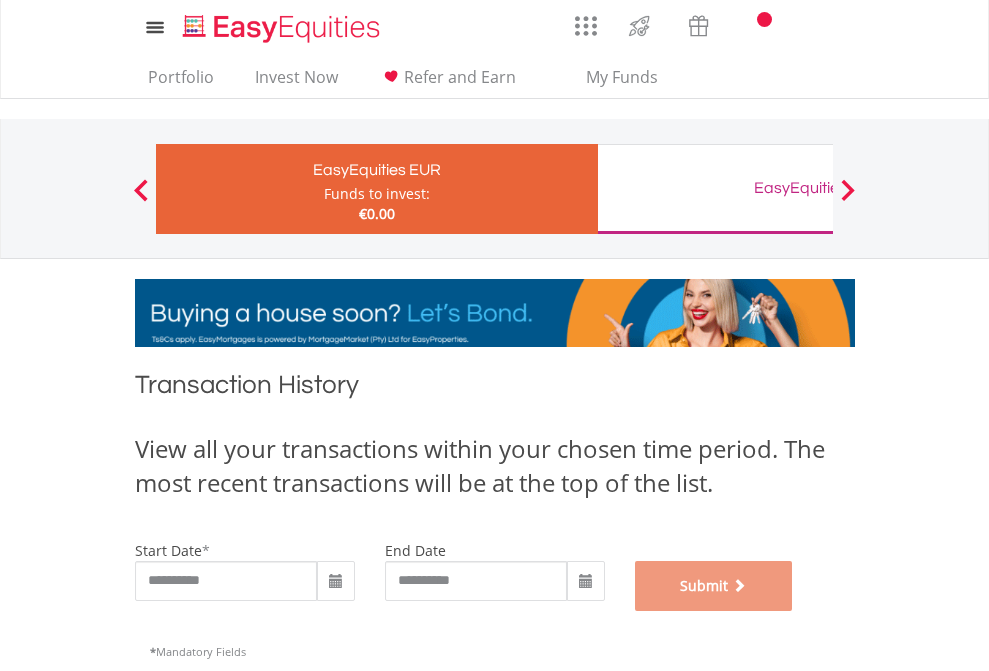 scroll, scrollTop: 811, scrollLeft: 0, axis: vertical 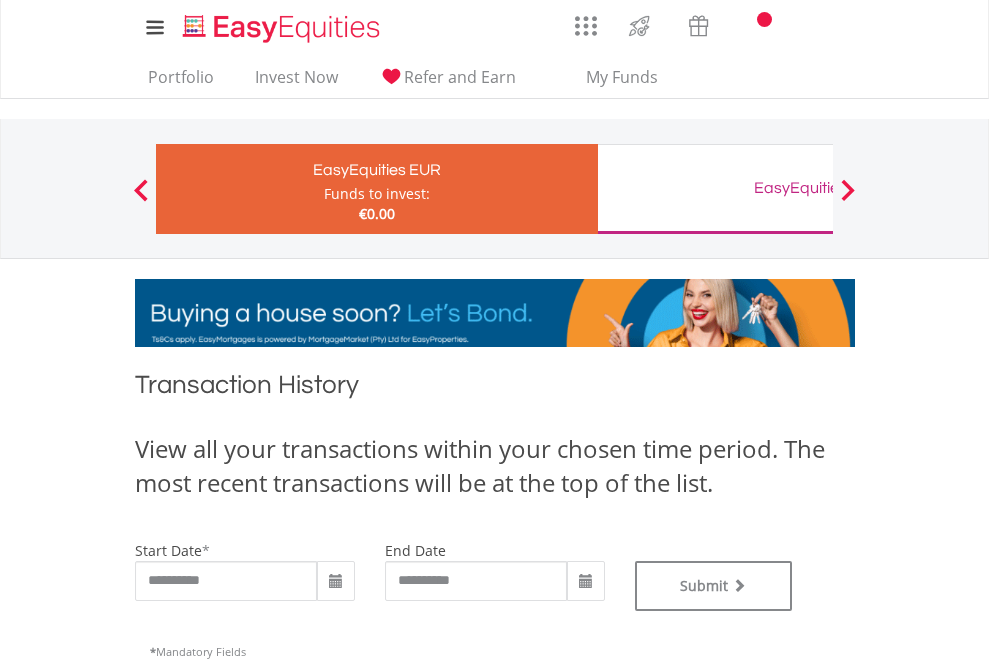 click on "EasyEquities GBP" at bounding box center (818, 188) 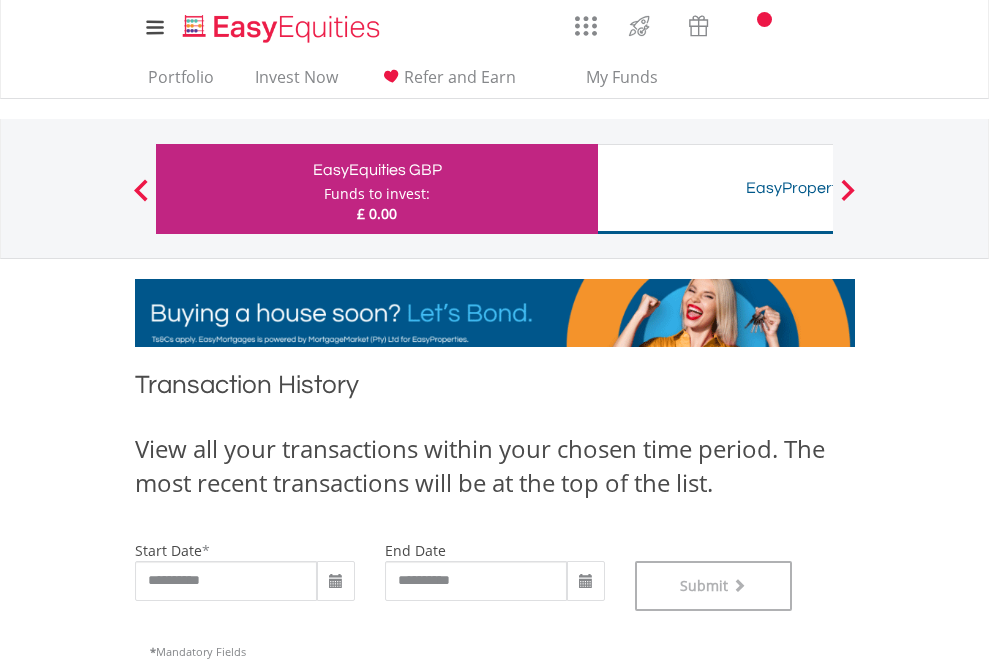 scroll, scrollTop: 811, scrollLeft: 0, axis: vertical 